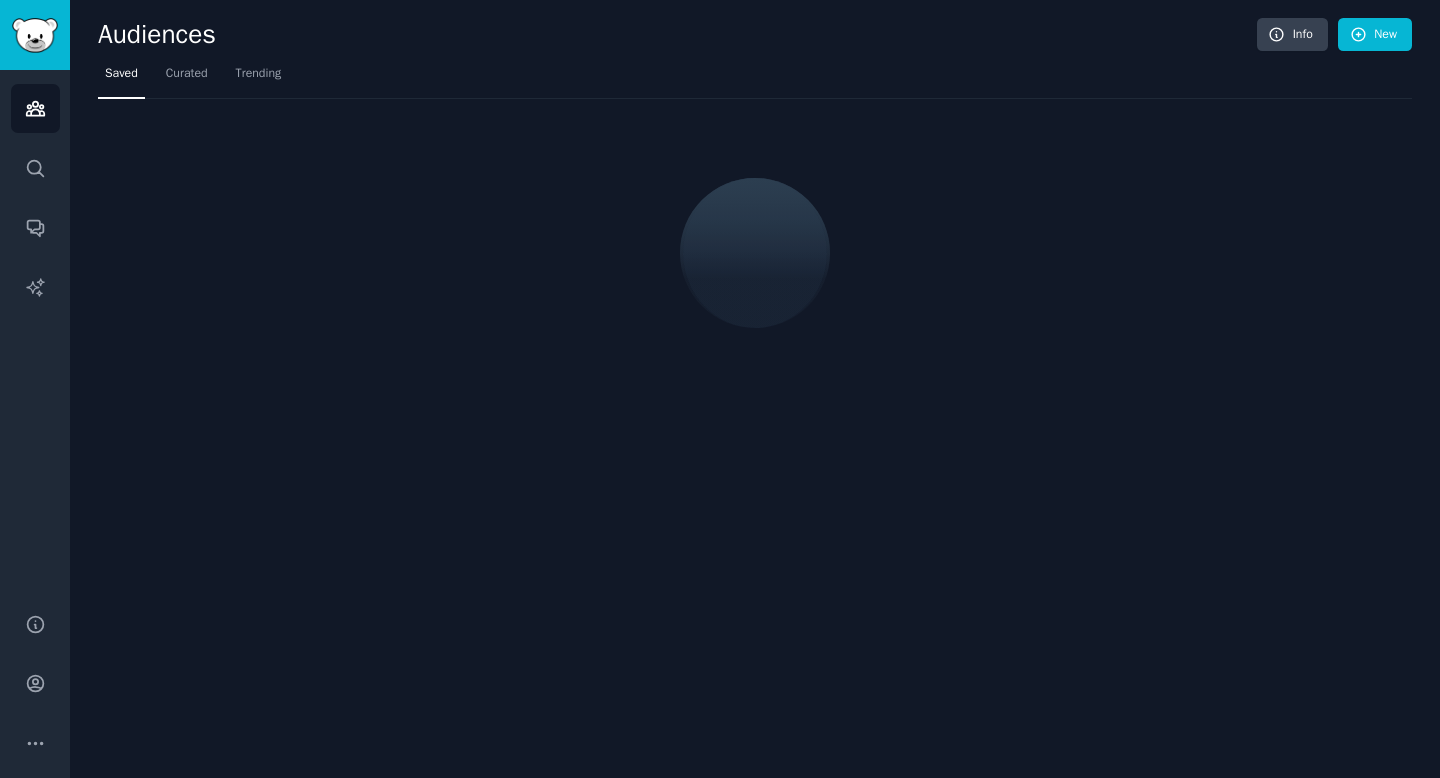 scroll, scrollTop: 0, scrollLeft: 0, axis: both 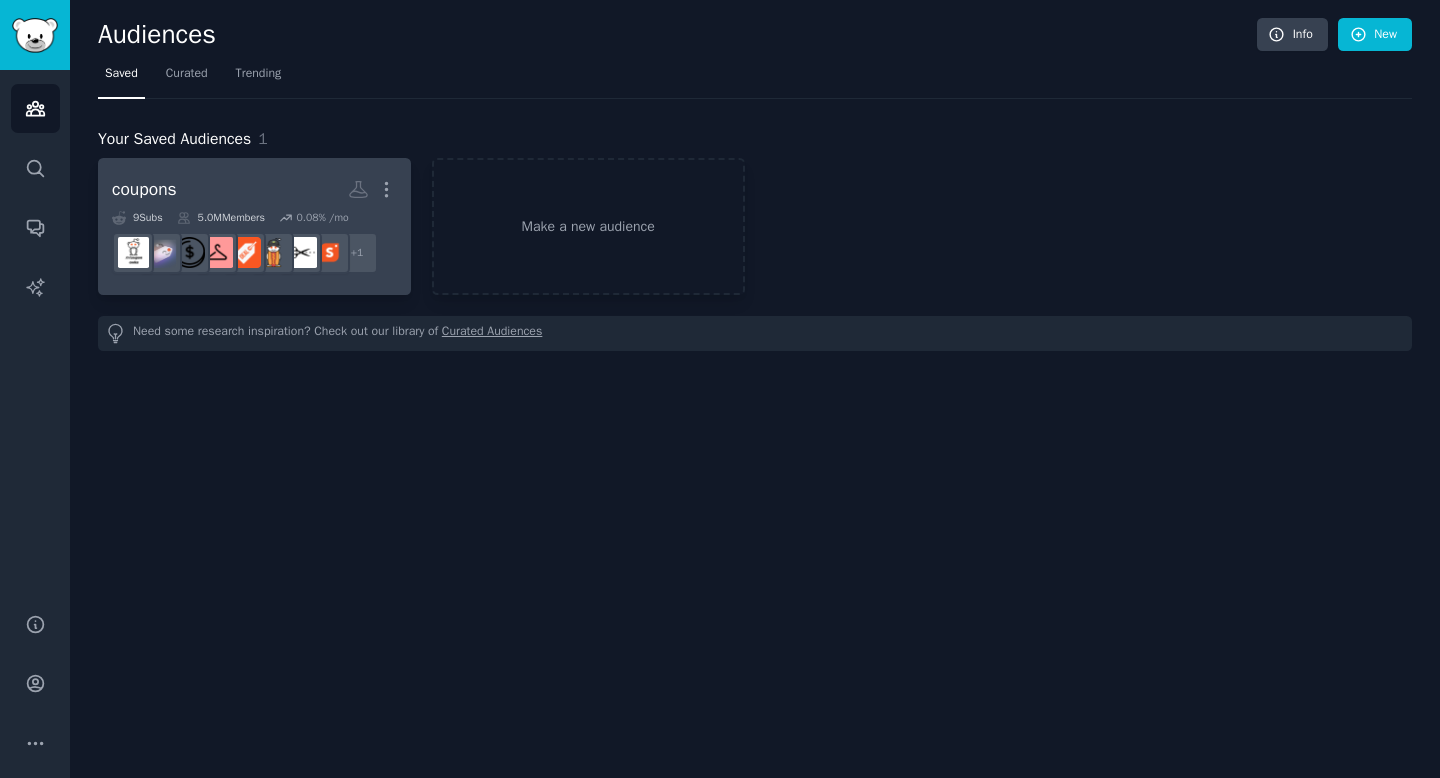 click on "coupons More" at bounding box center [254, 189] 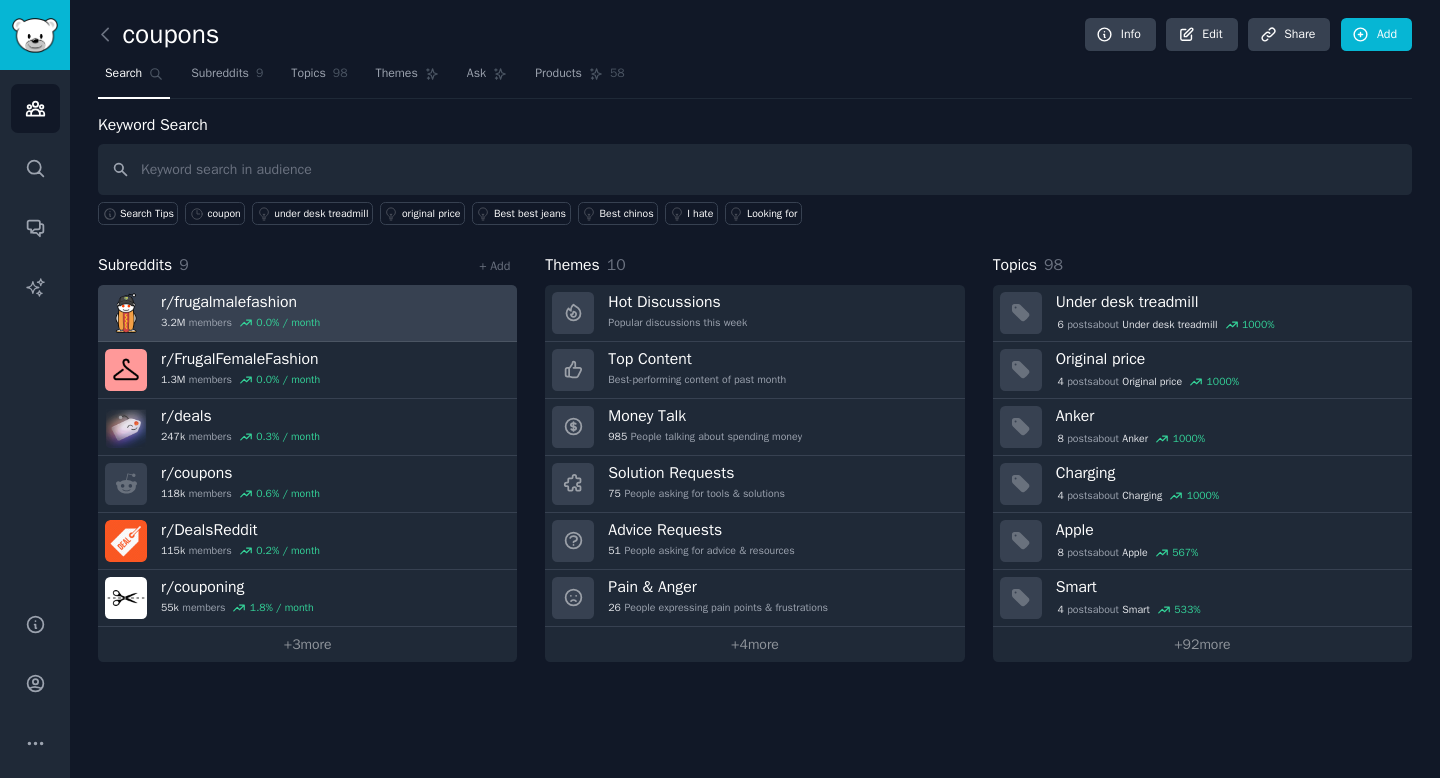 click on "r/ frugalmalefashion" at bounding box center [240, 302] 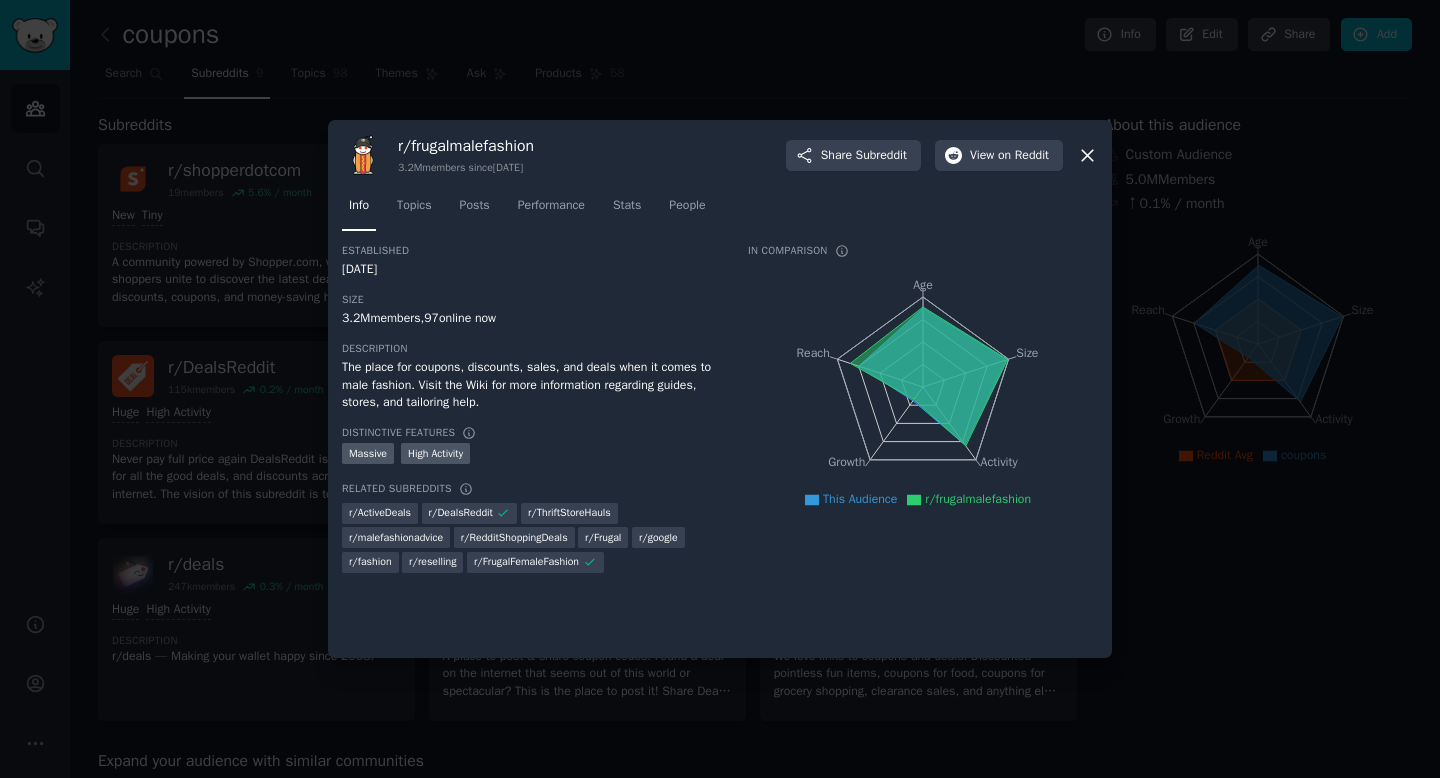 click at bounding box center [720, 389] 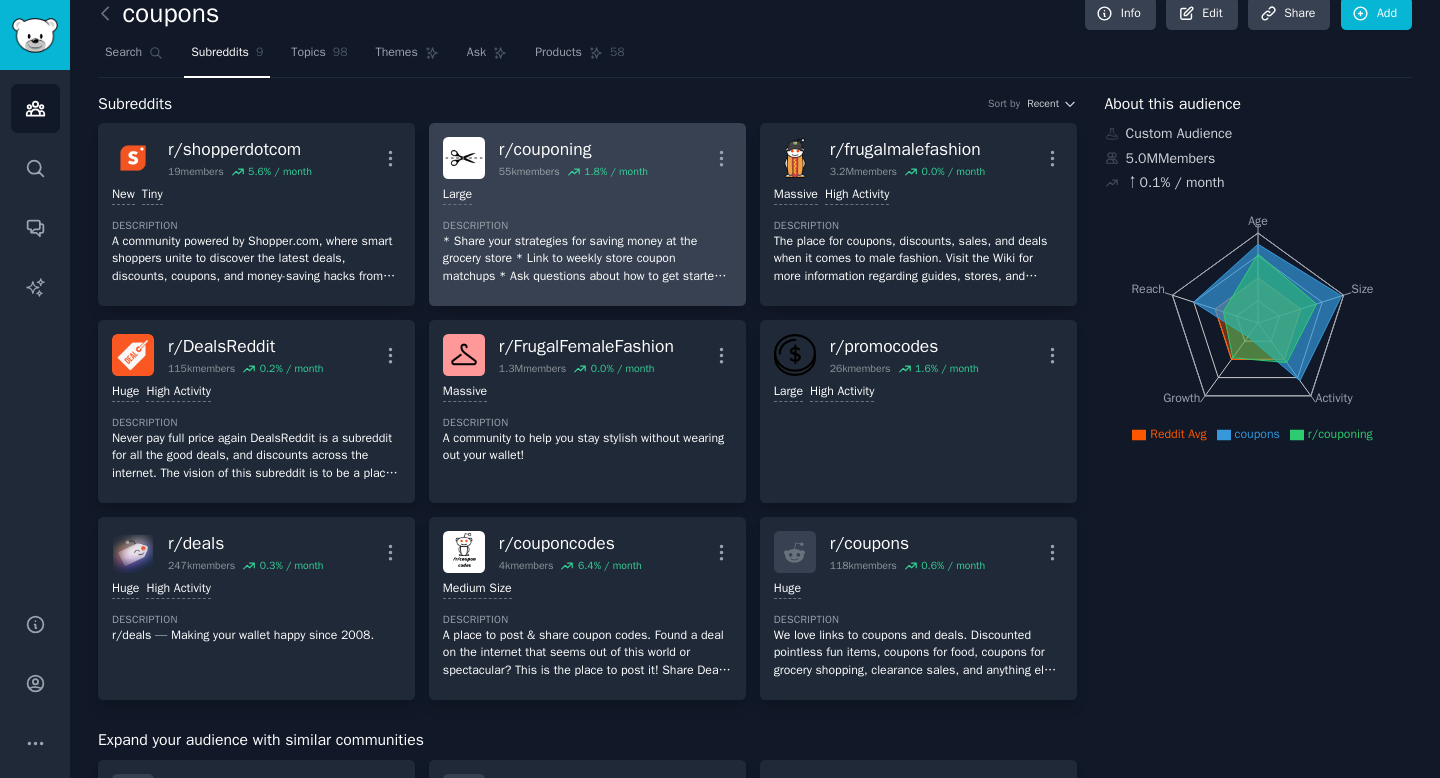 scroll, scrollTop: 27, scrollLeft: 0, axis: vertical 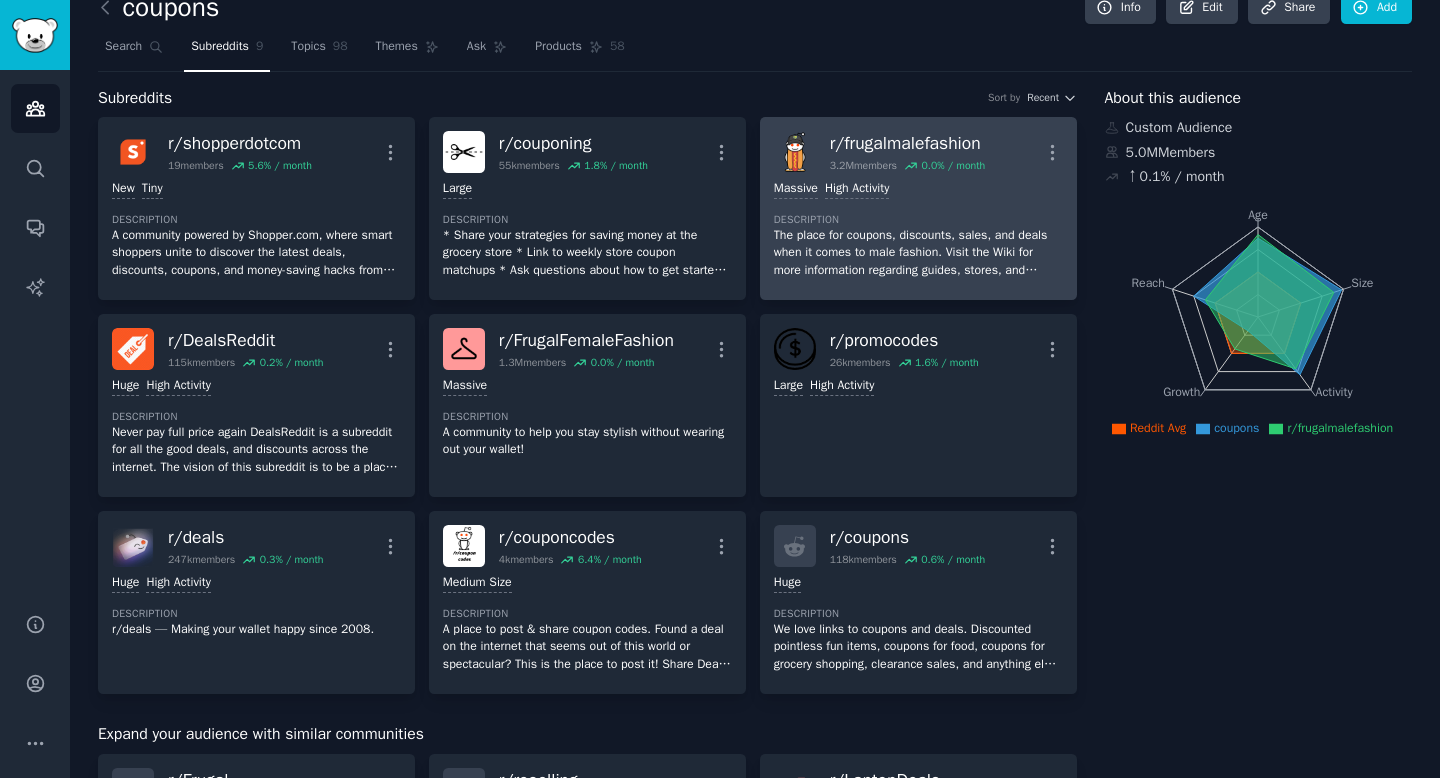 click on "r/ frugalmalefashion" at bounding box center (908, 143) 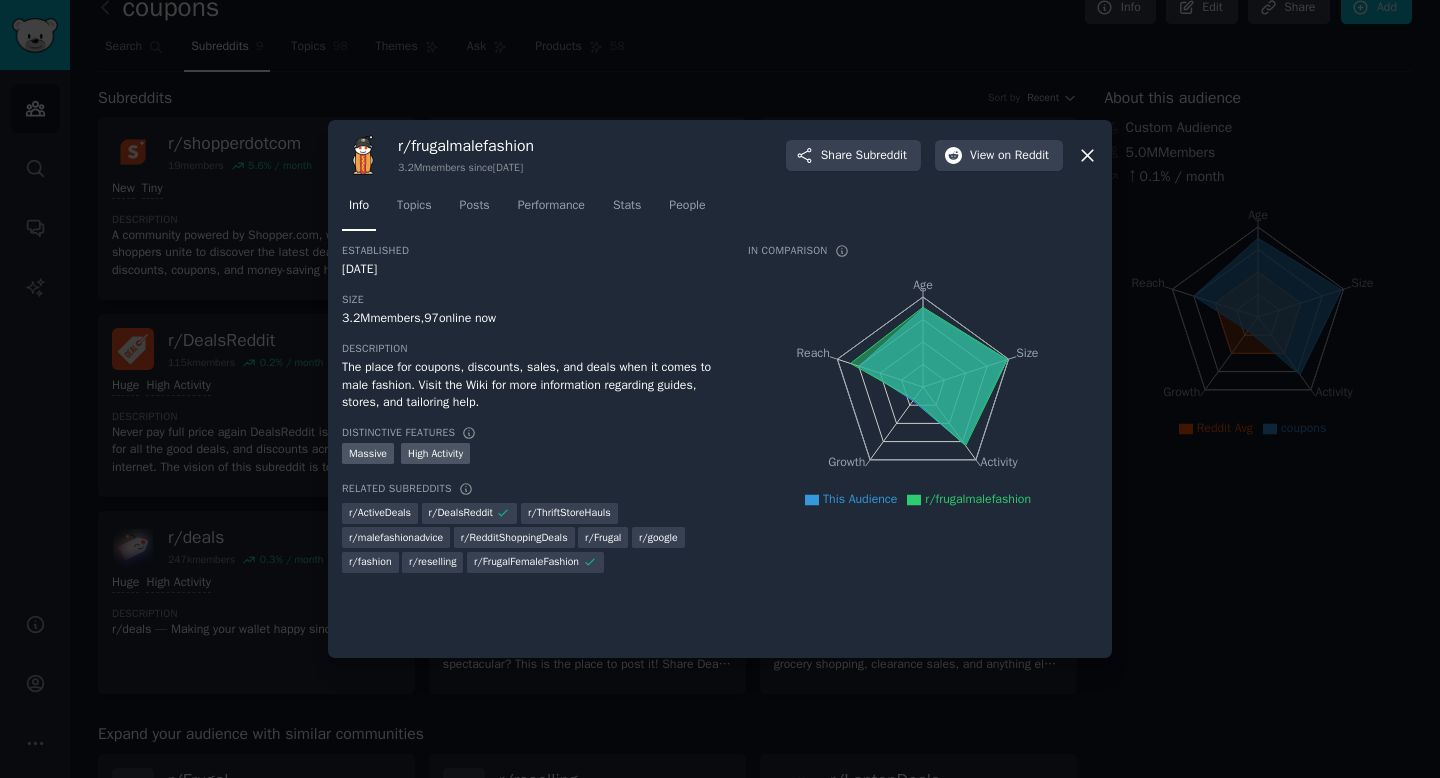 click on "Info Topics Posts Performance Stats People" at bounding box center [720, 210] 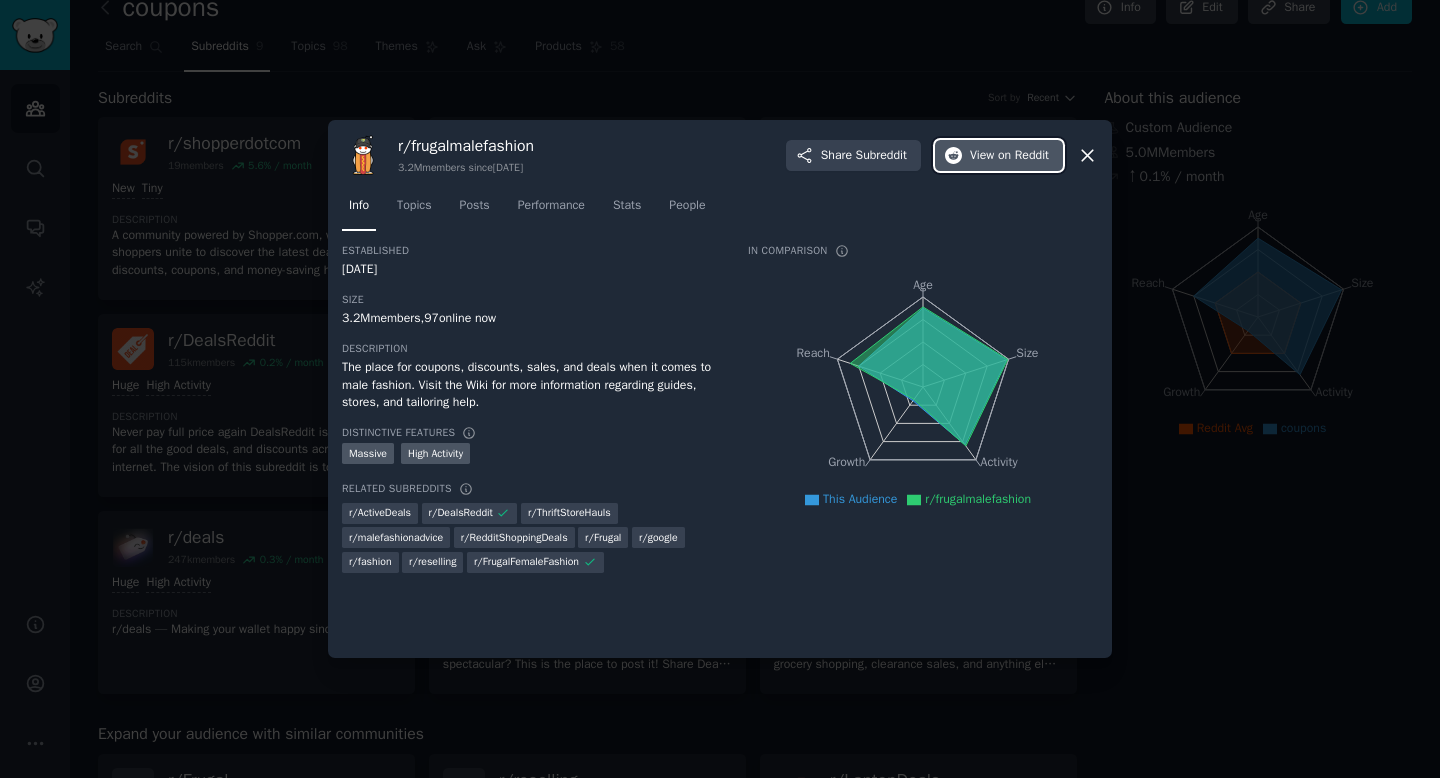 click on "on Reddit" at bounding box center [1023, 156] 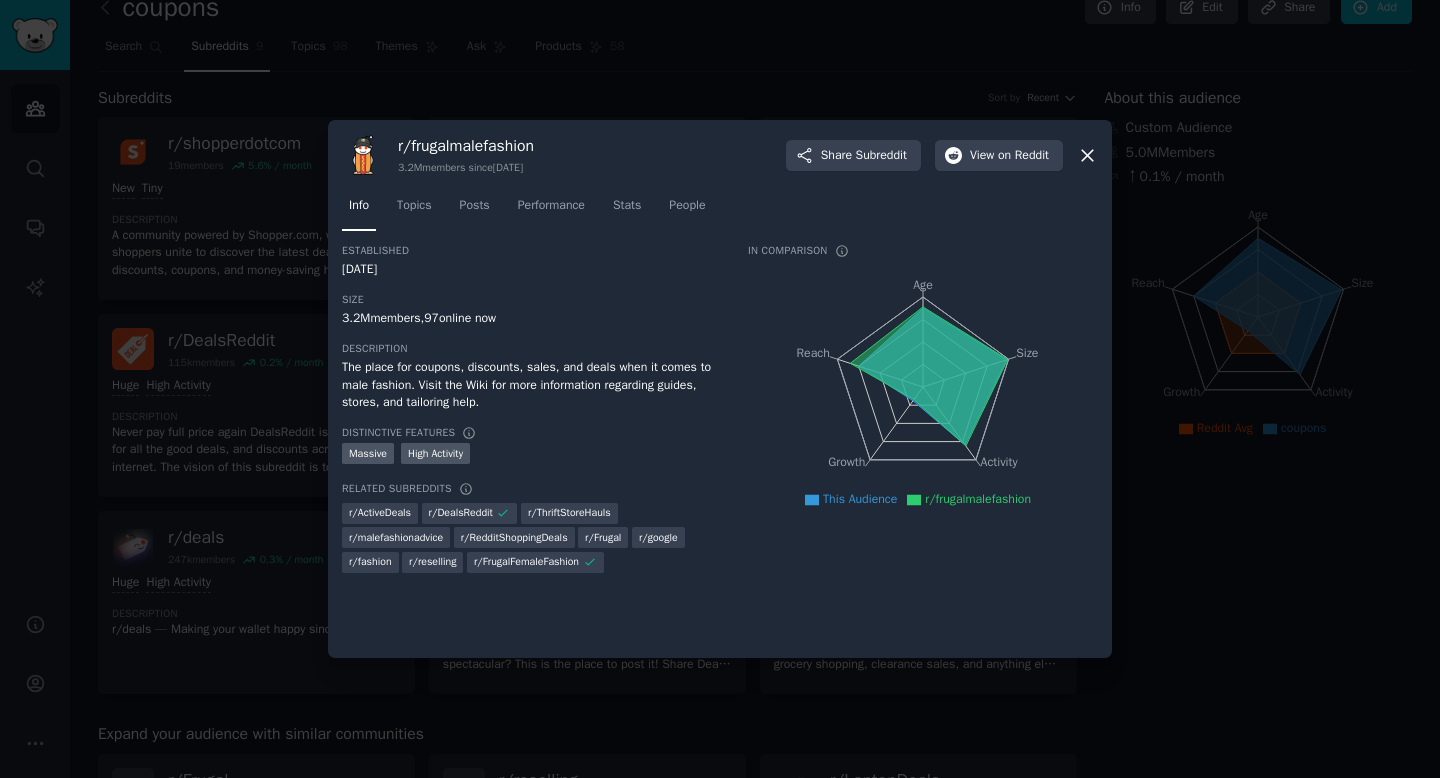 click 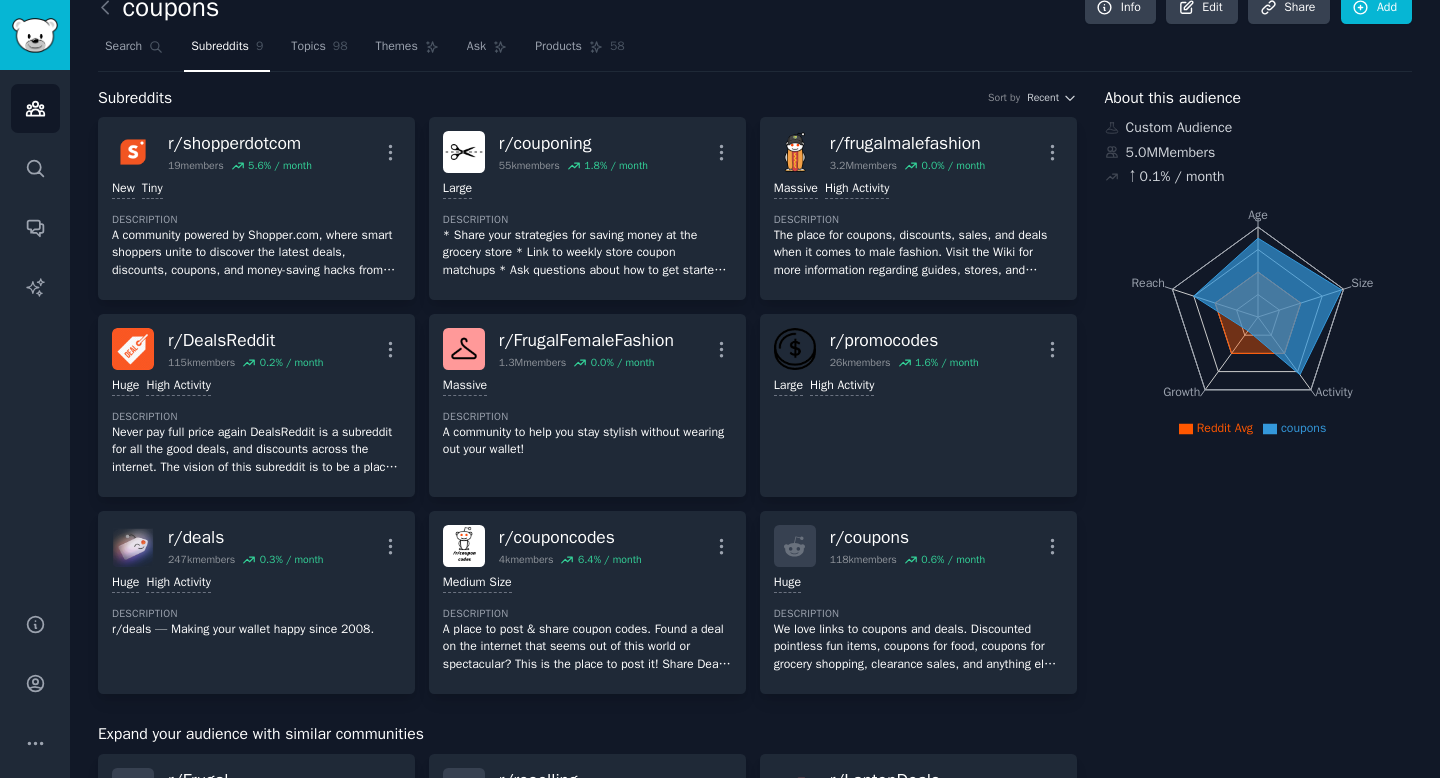 scroll, scrollTop: 0, scrollLeft: 0, axis: both 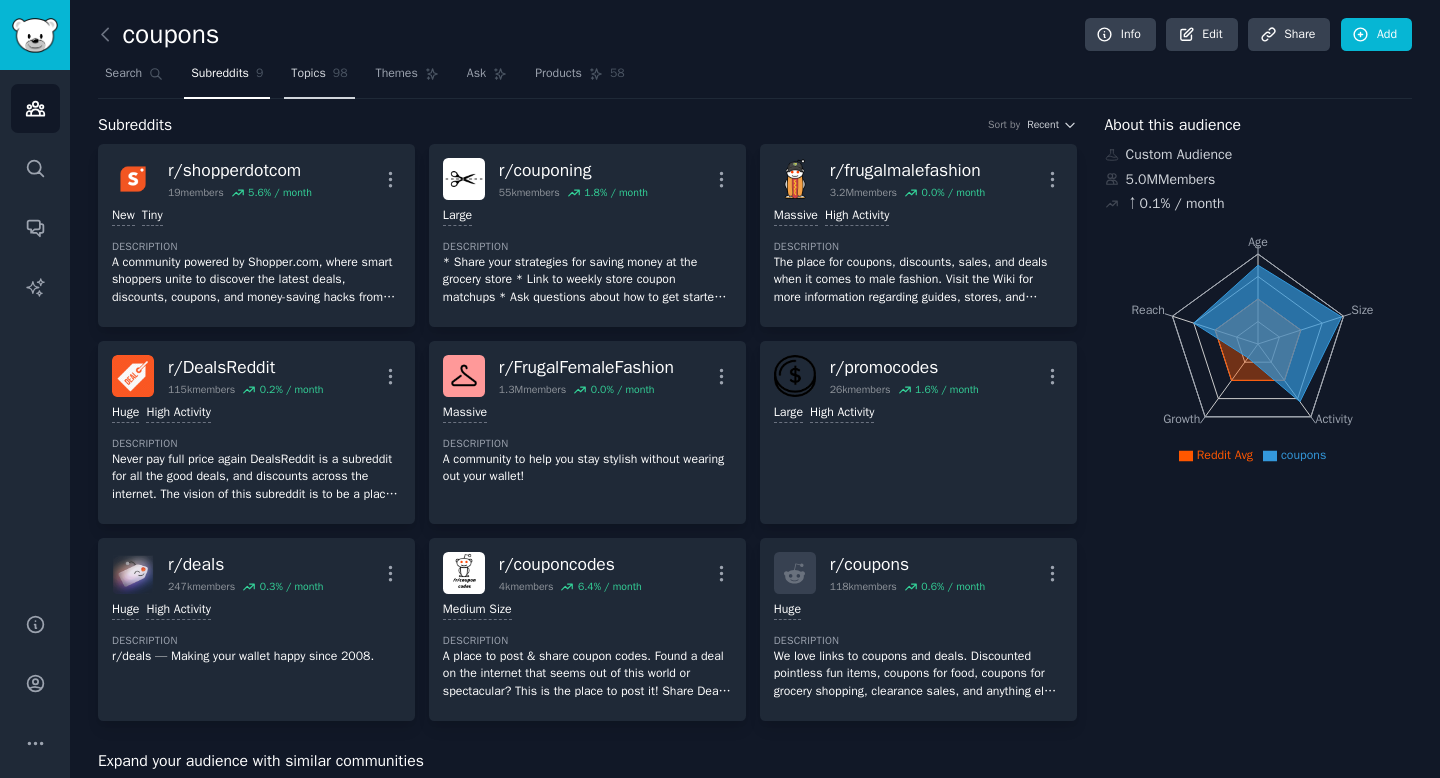 click on "Topics" at bounding box center [308, 74] 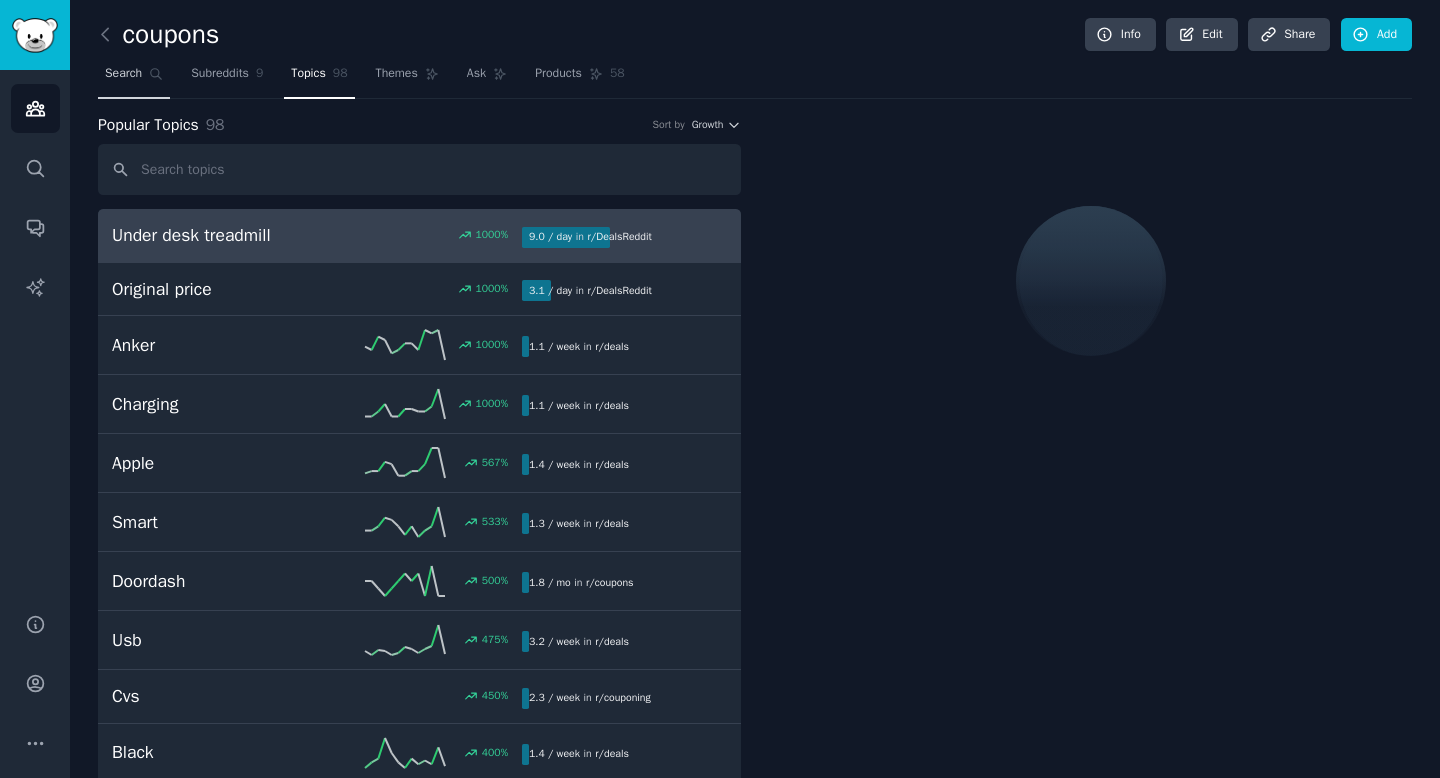 click on "Search" at bounding box center [123, 74] 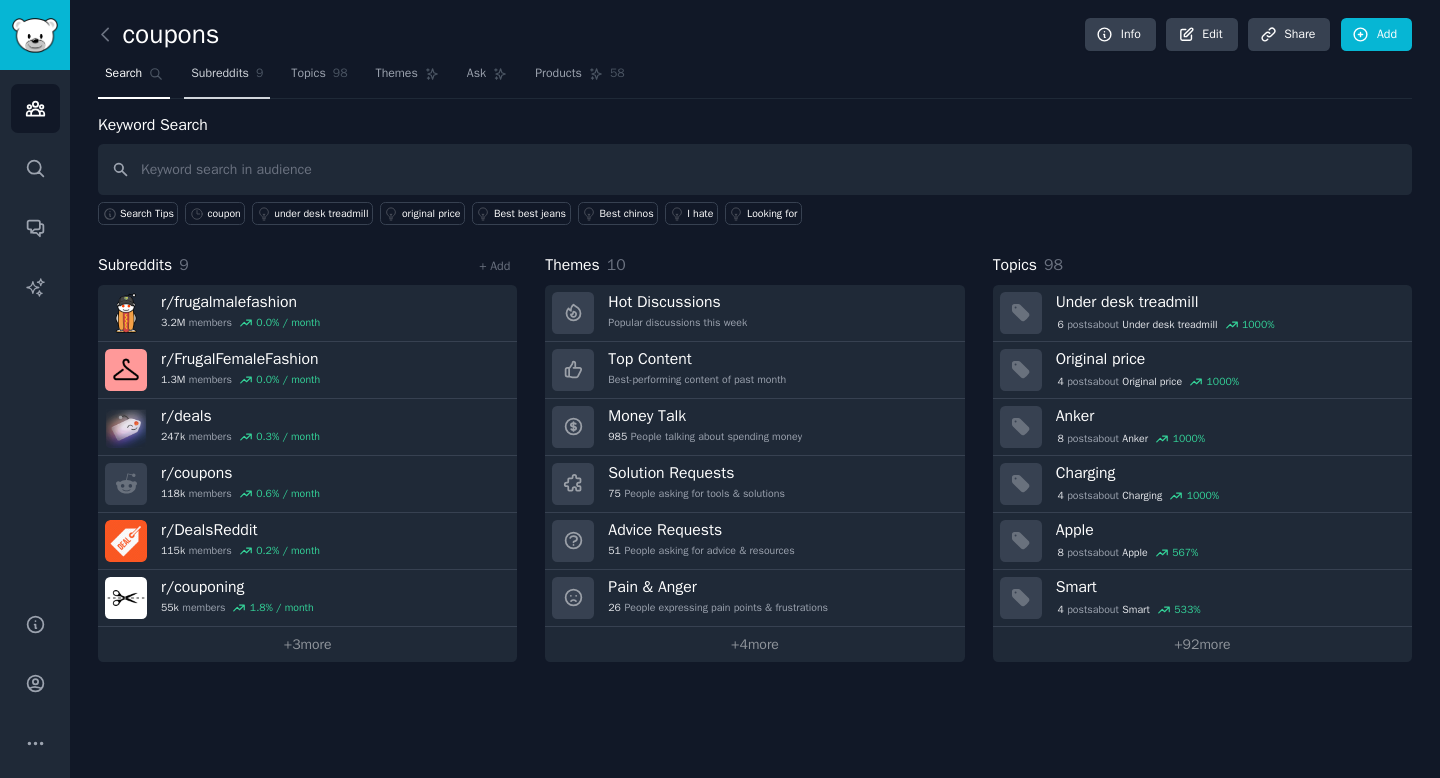 click on "Subreddits" at bounding box center [220, 74] 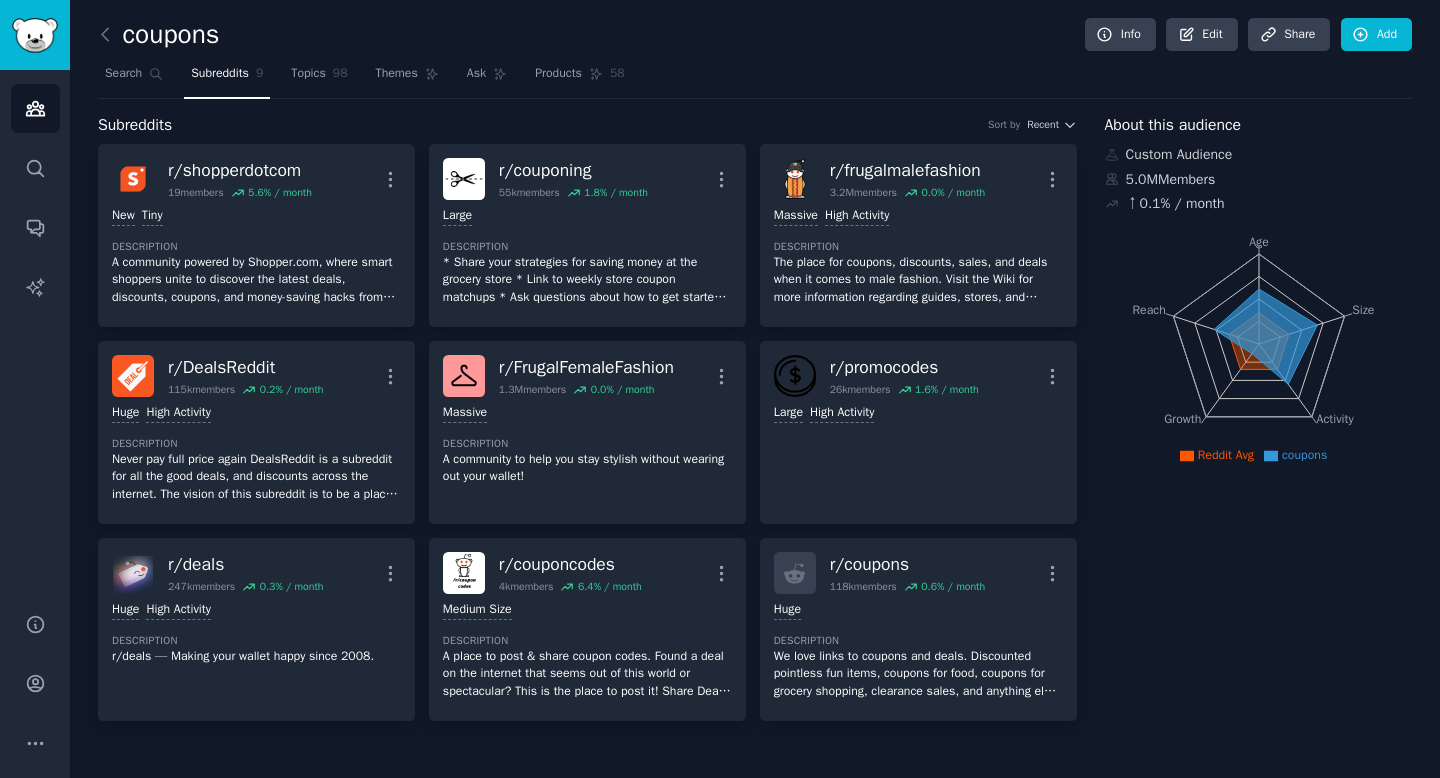 click on "coupons Info Edit Share Add Search Subreddits 9 Topics 98 Themes Ask Products 58 Subreddits Sort by Recent r/ shopperdotcom 19  members 5.6 % / month More New Tiny Description A community powered by Shopper.com, where smart shoppers unite to discover the latest deals, discounts, coupons, and money-saving hacks from across the web.
Whether you're hunting for promo codes, sharing exclusive offers, or want to discuss your favorite shopping tips—this is your go-to space. Join us to save more and shop smarter! r/ couponing 55k  members 1.8 % / month More Large Description * Share your strategies for saving money at the grocery store
* Link to weekly store coupon matchups
* Ask questions about how to get started
* Organize coupon swaps
* Post your personal shopping trip brags r/ frugalmalefashion 3.2M  members 0.0 % / month More Massive High Activity Description r/ DealsReddit 115k  members 0.2 % / month More Huge High Activity Description r/ FrugalFemaleFashion 1.3M  members 0.0 % / month More Massive r/ 26k r/" 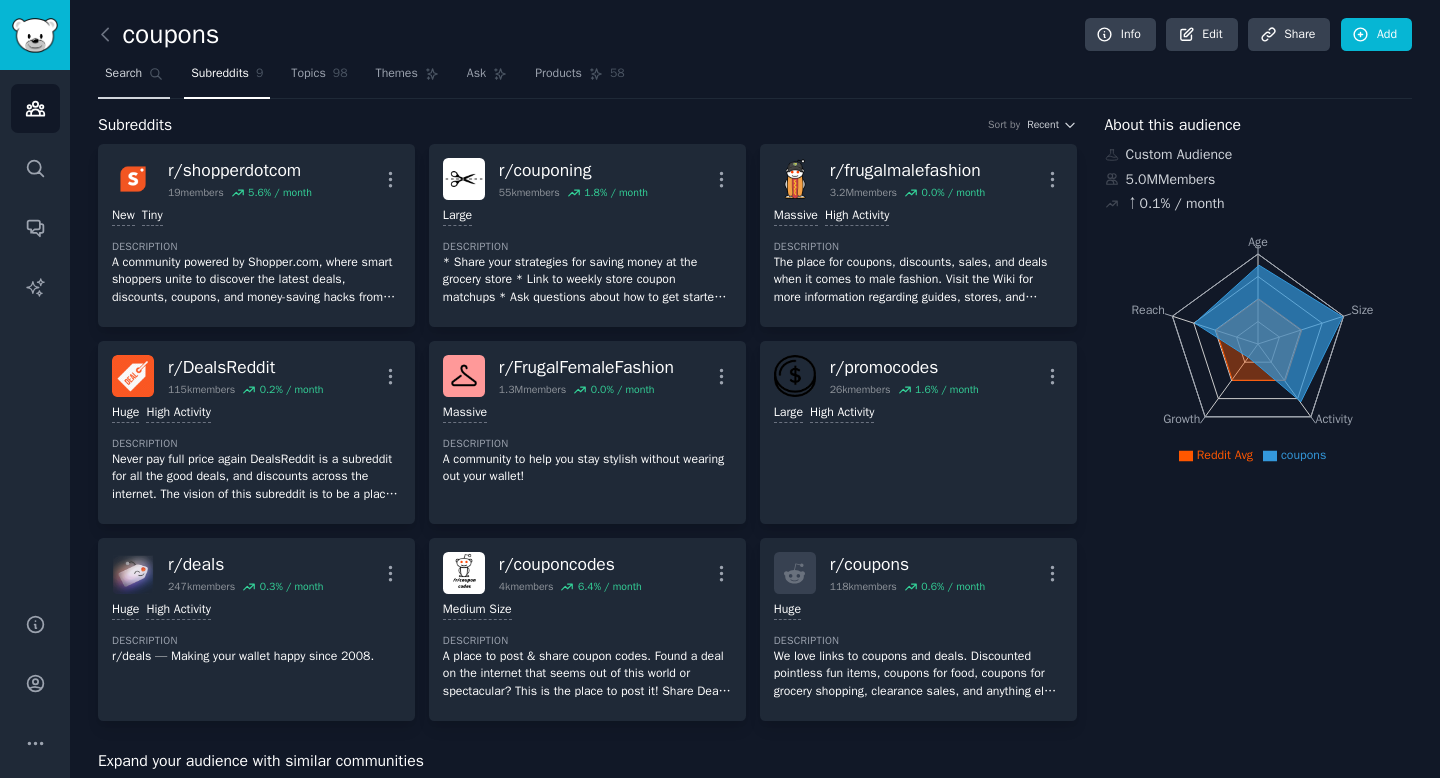 click on "Search" at bounding box center (123, 74) 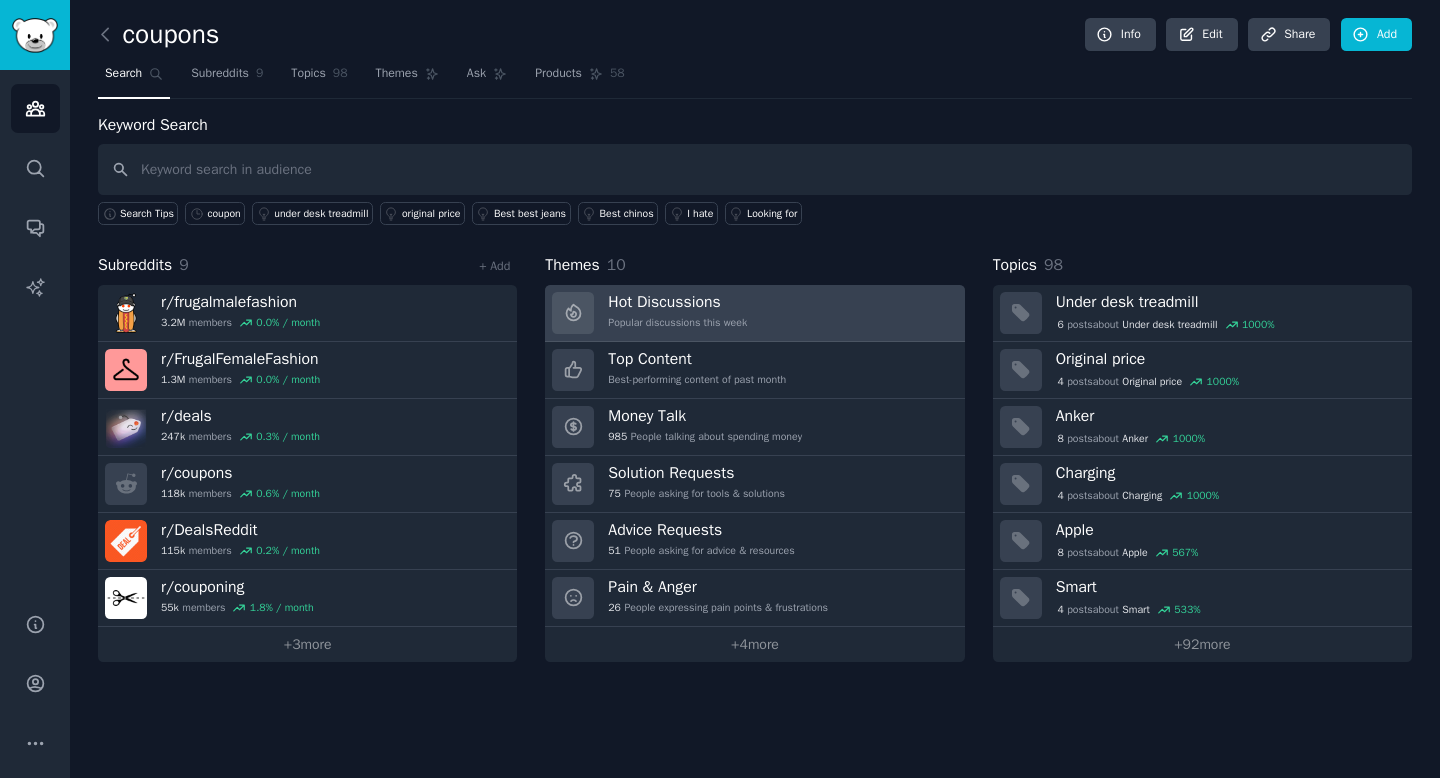 click on "Hot Discussions Popular discussions this week" at bounding box center (754, 313) 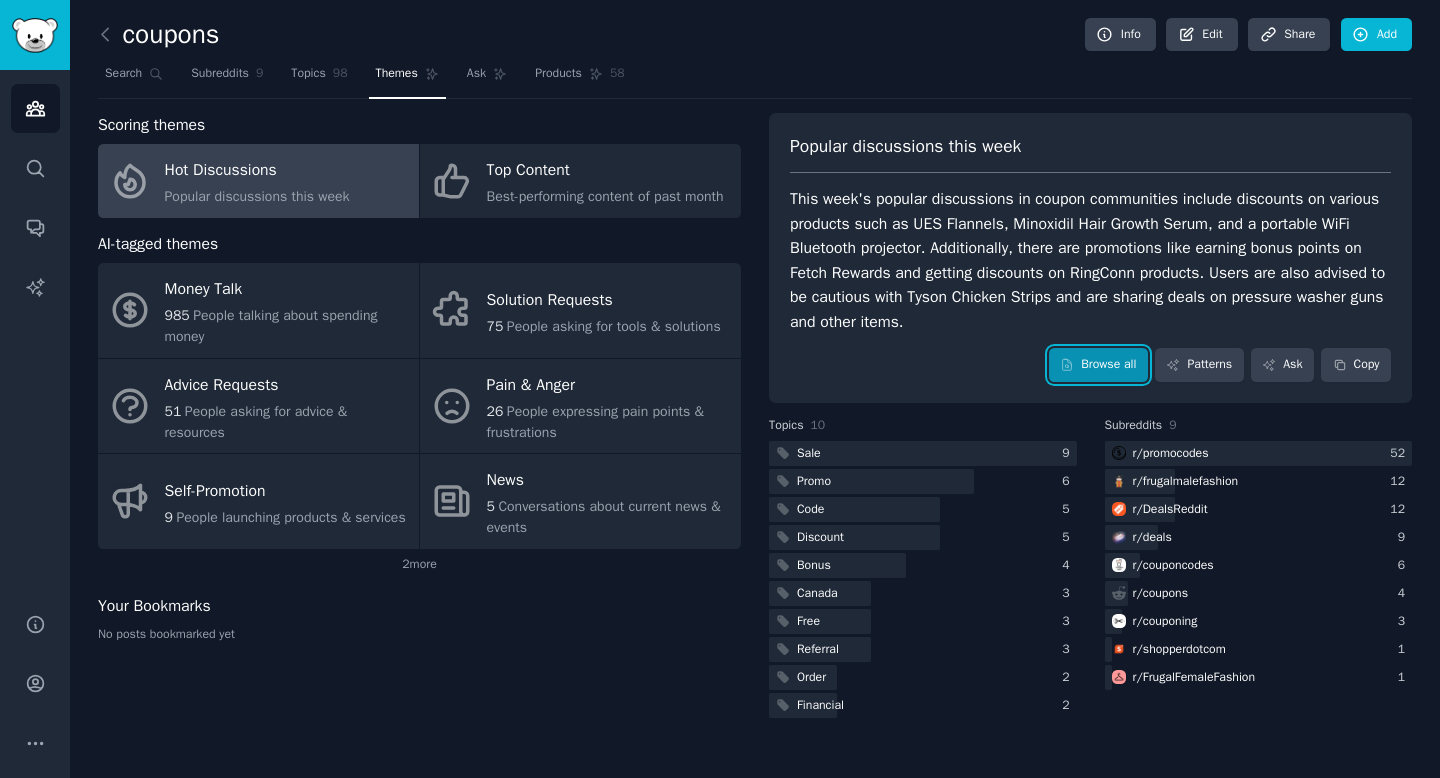 click on "Browse all" at bounding box center [1098, 365] 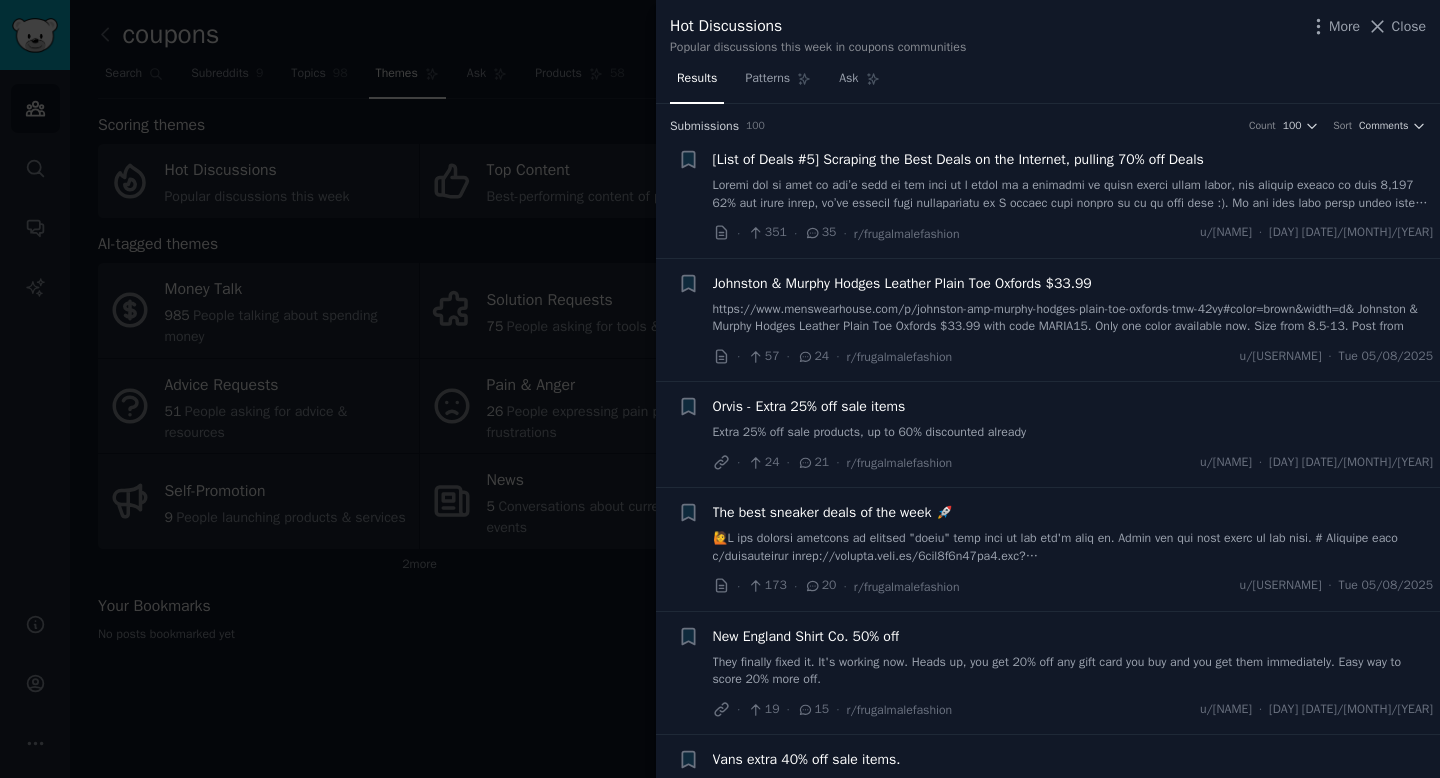click on "[List of Deals #5] Scraping the Best Deals on the Internet, pulling 70% off Deals" at bounding box center (958, 159) 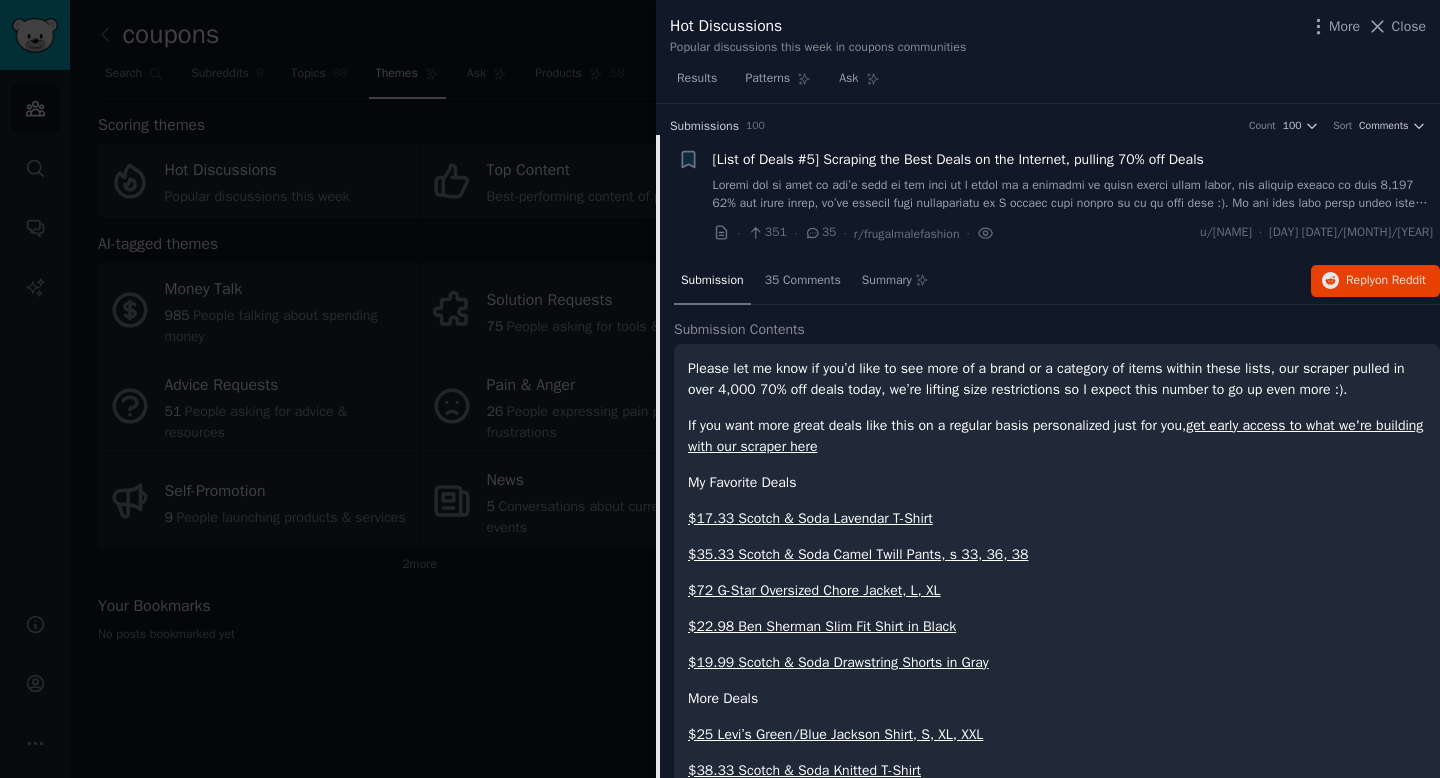 scroll, scrollTop: 31, scrollLeft: 0, axis: vertical 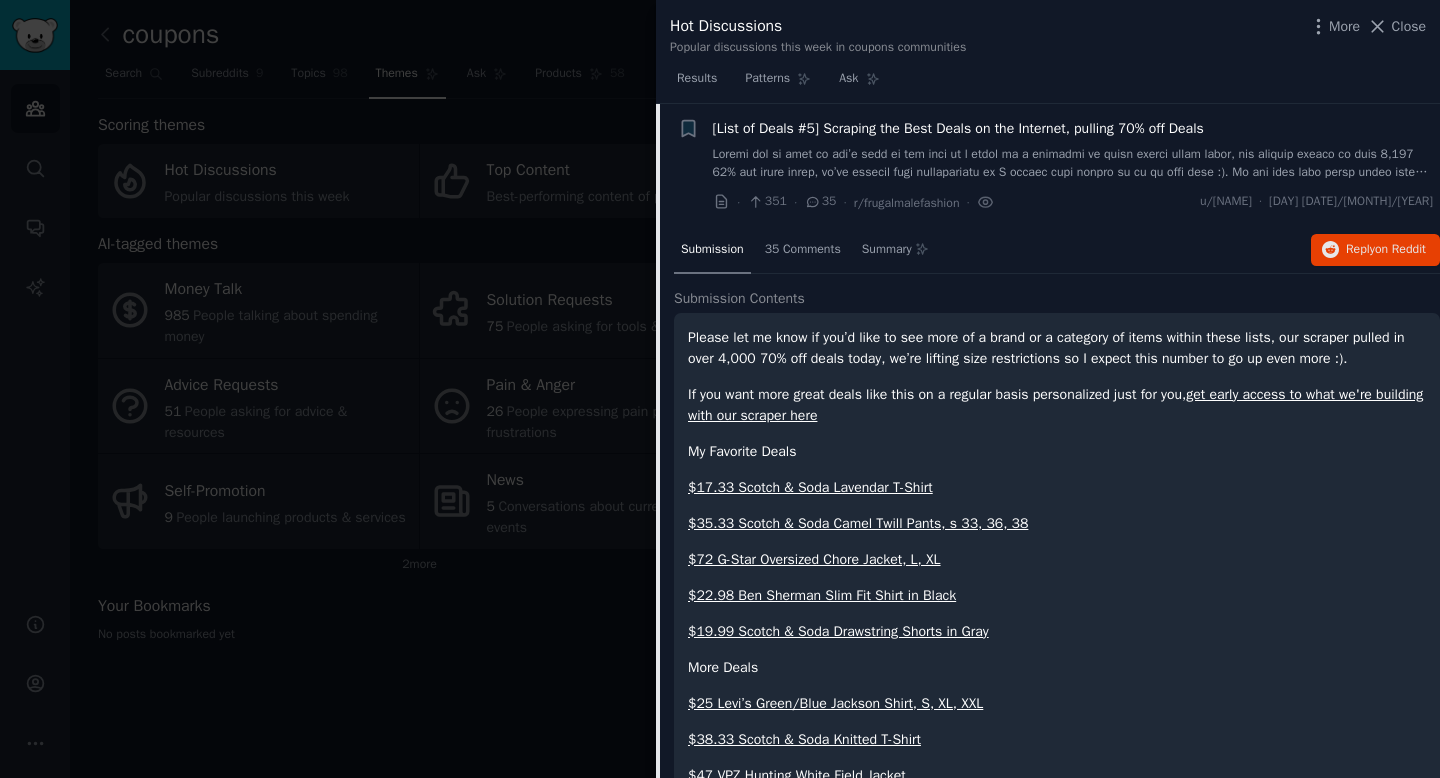 click on "[List of Deals #5] Scraping the Best Deals on the Internet, pulling 70% off Deals" at bounding box center (958, 128) 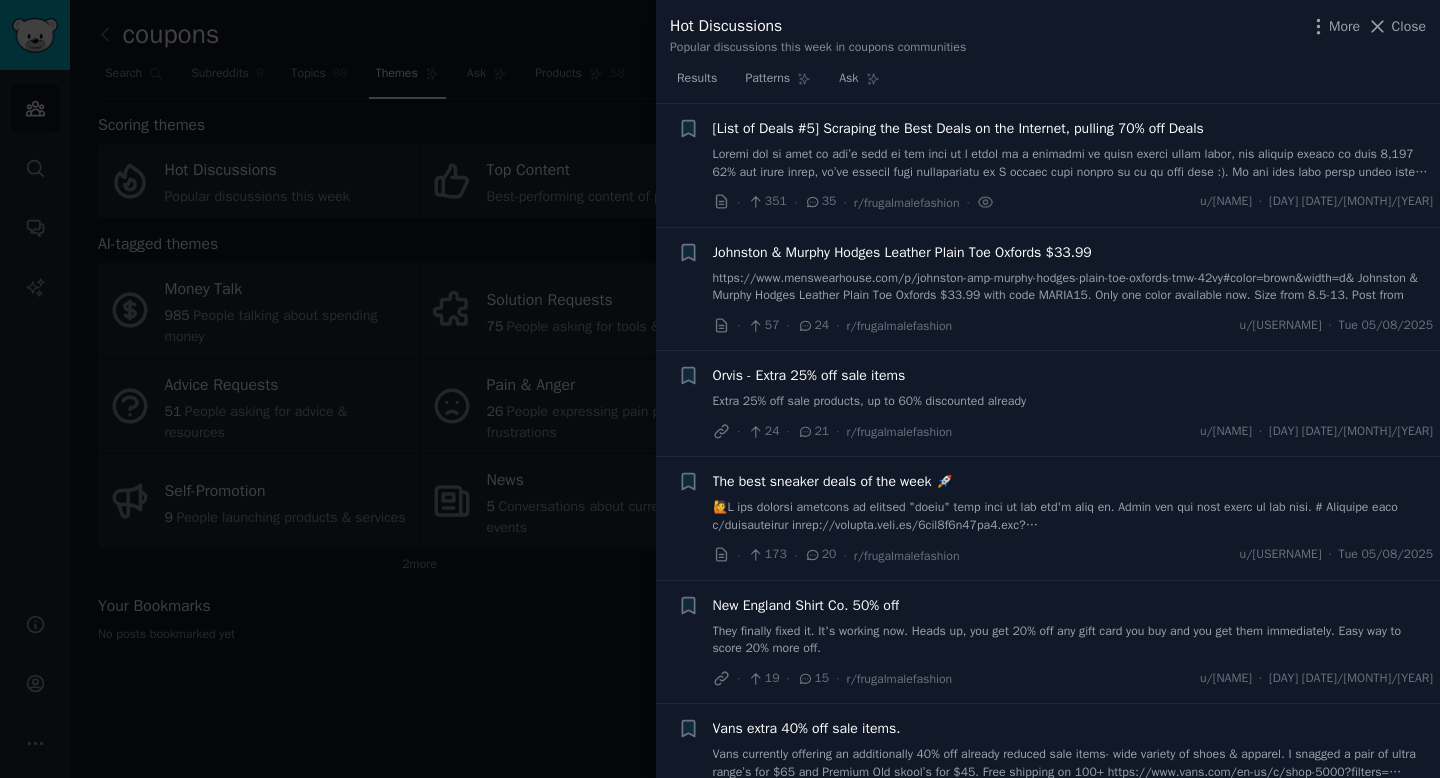 click on "[List of Deals #5] Scraping the Best Deals on the Internet, pulling 70% off Deals" at bounding box center (958, 128) 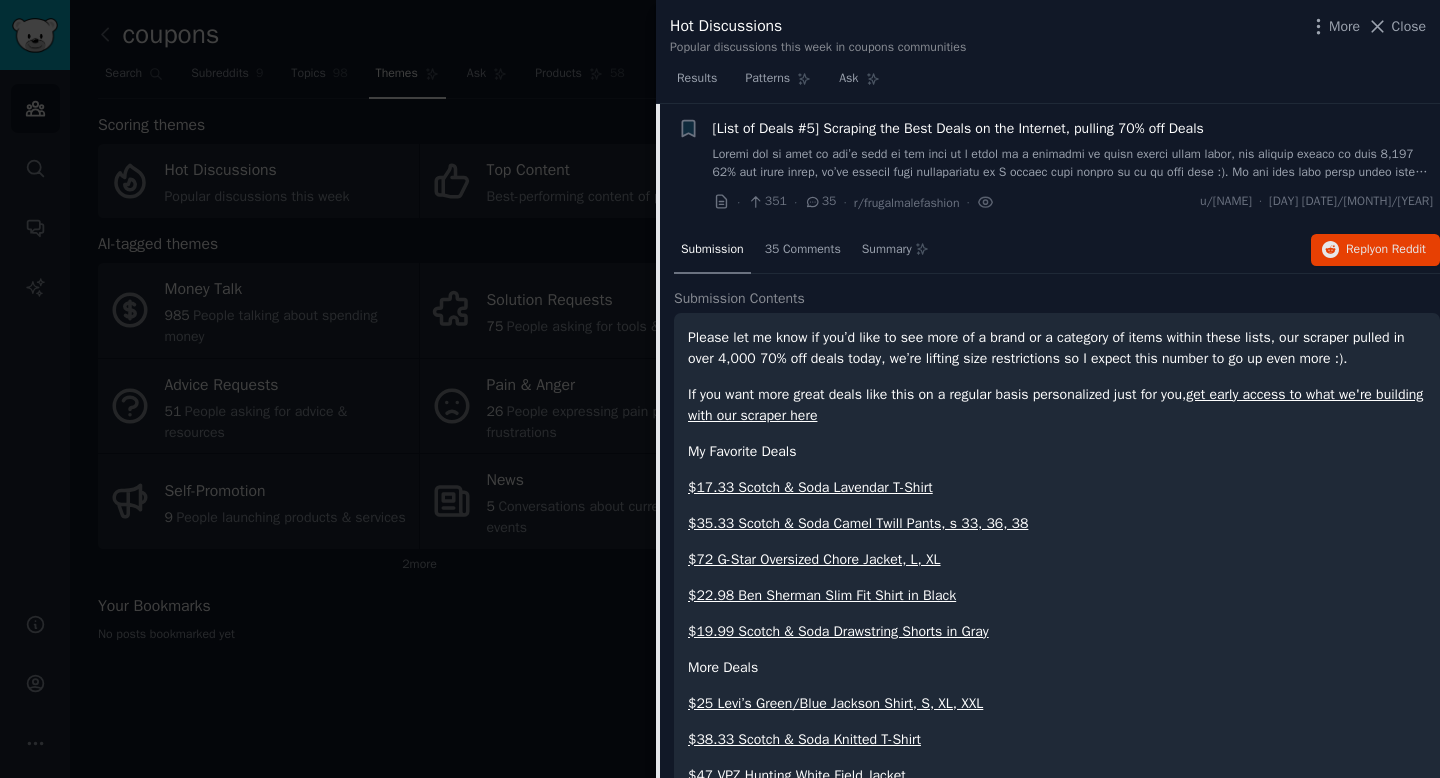click on "[List of Deals #5] Scraping the Best Deals on the Internet, pulling 70% off Deals" at bounding box center [958, 128] 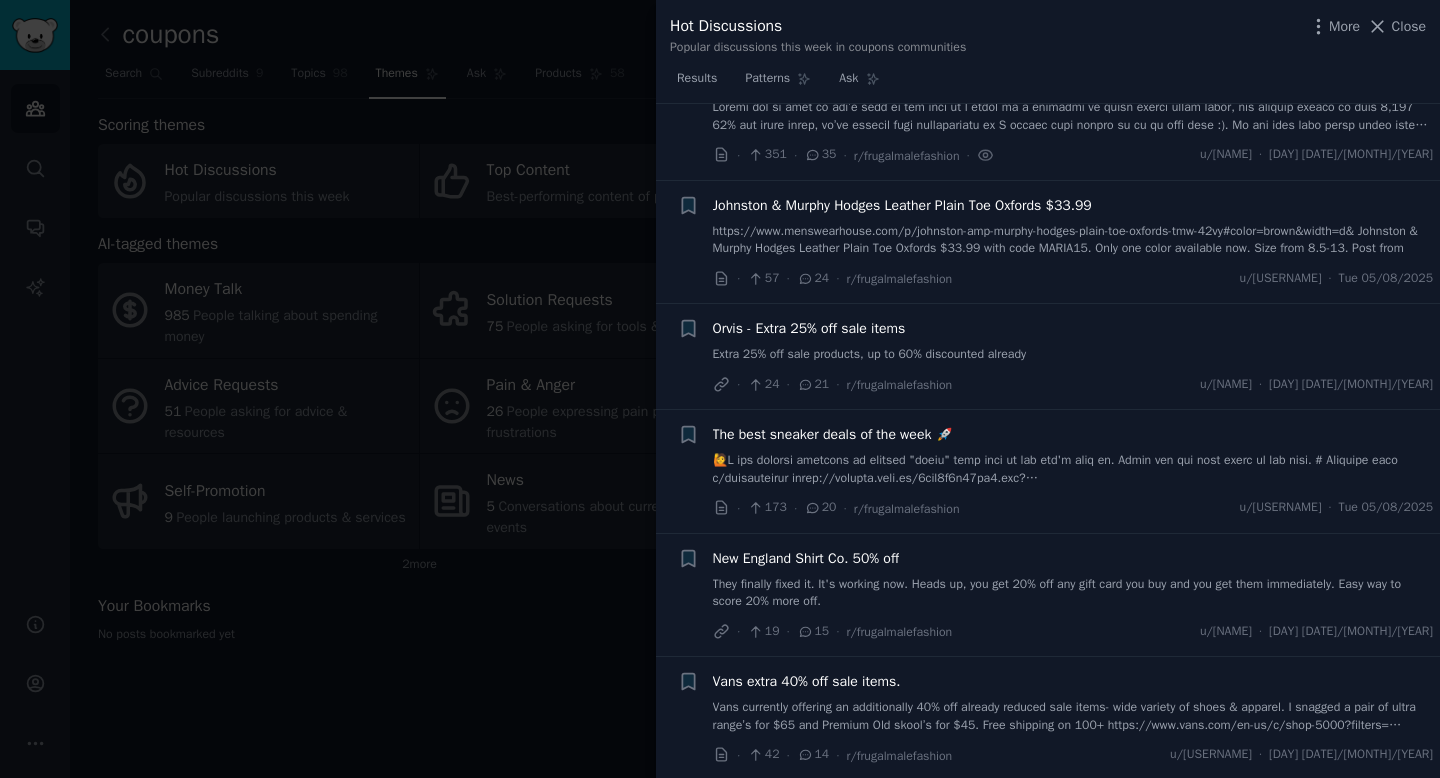 click on "https://www.menswearhouse.com/p/johnston-amp-murphy-hodges-plain-toe-oxfords-tmw-42vy#color=brown&width=d&
Johnston & Murphy Hodges Leather Plain Toe Oxfords $33.99 with code MARIA15. Only one color available now. Size from 8.5-13. Post from" at bounding box center (1073, 240) 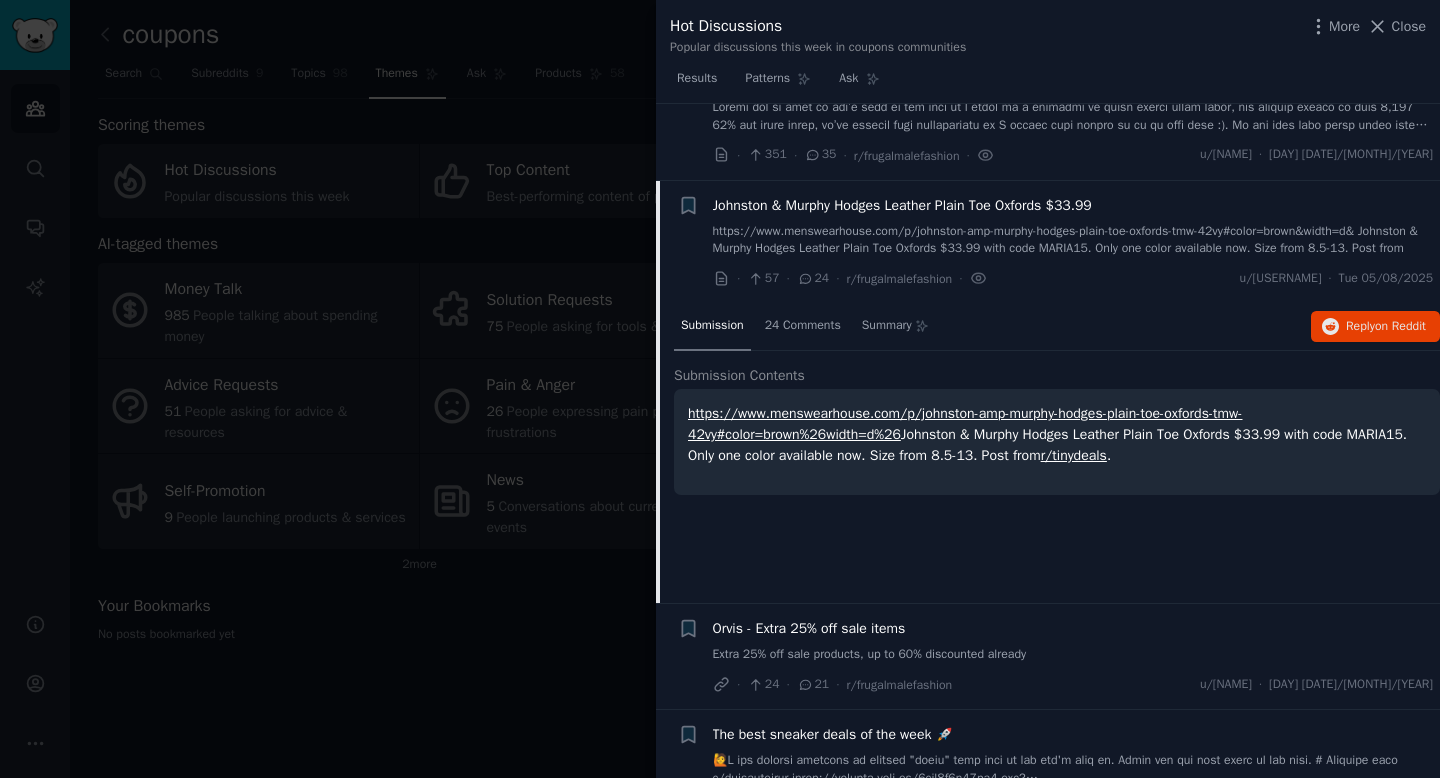 scroll, scrollTop: 155, scrollLeft: 0, axis: vertical 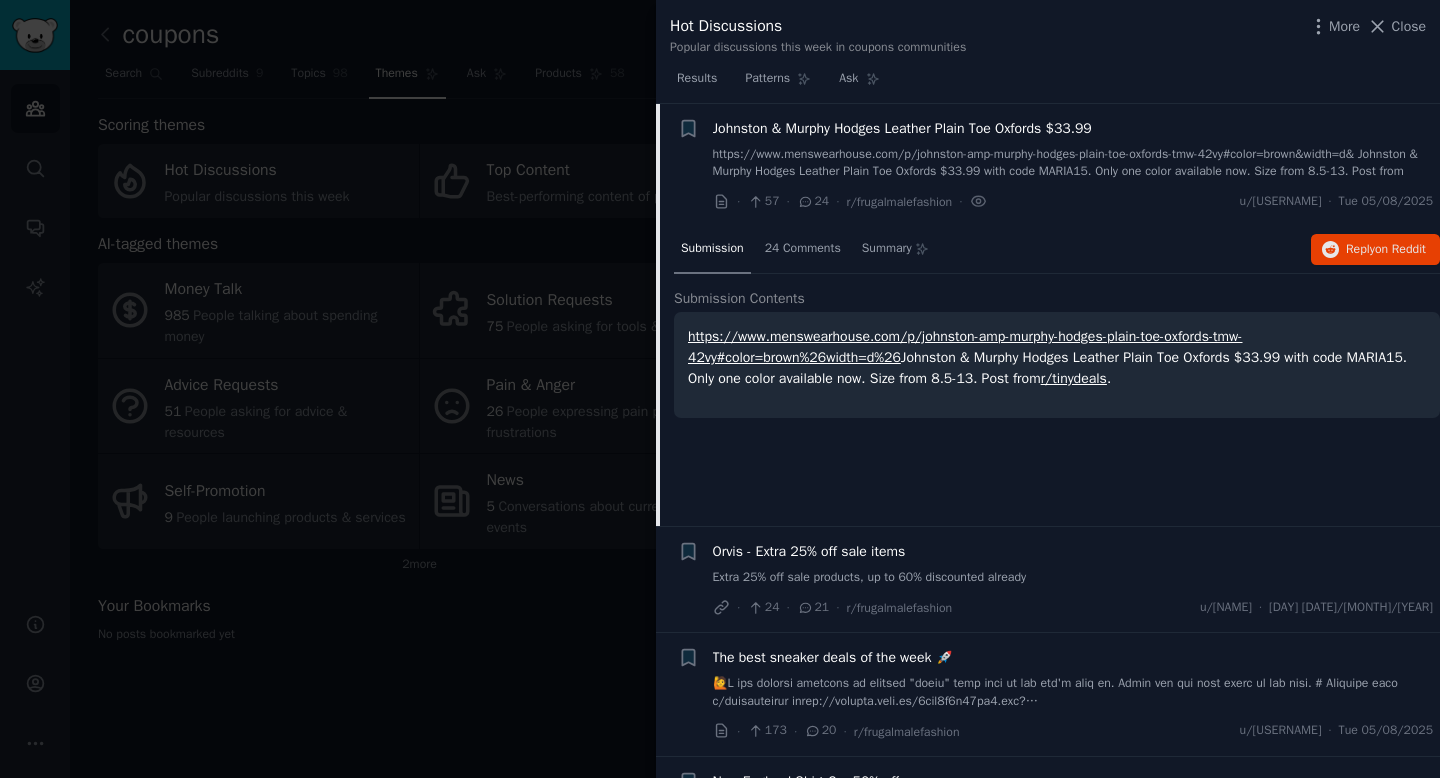 click on "Johnston & Murphy Hodges Leather Plain Toe Oxfords $33.99" at bounding box center (902, 128) 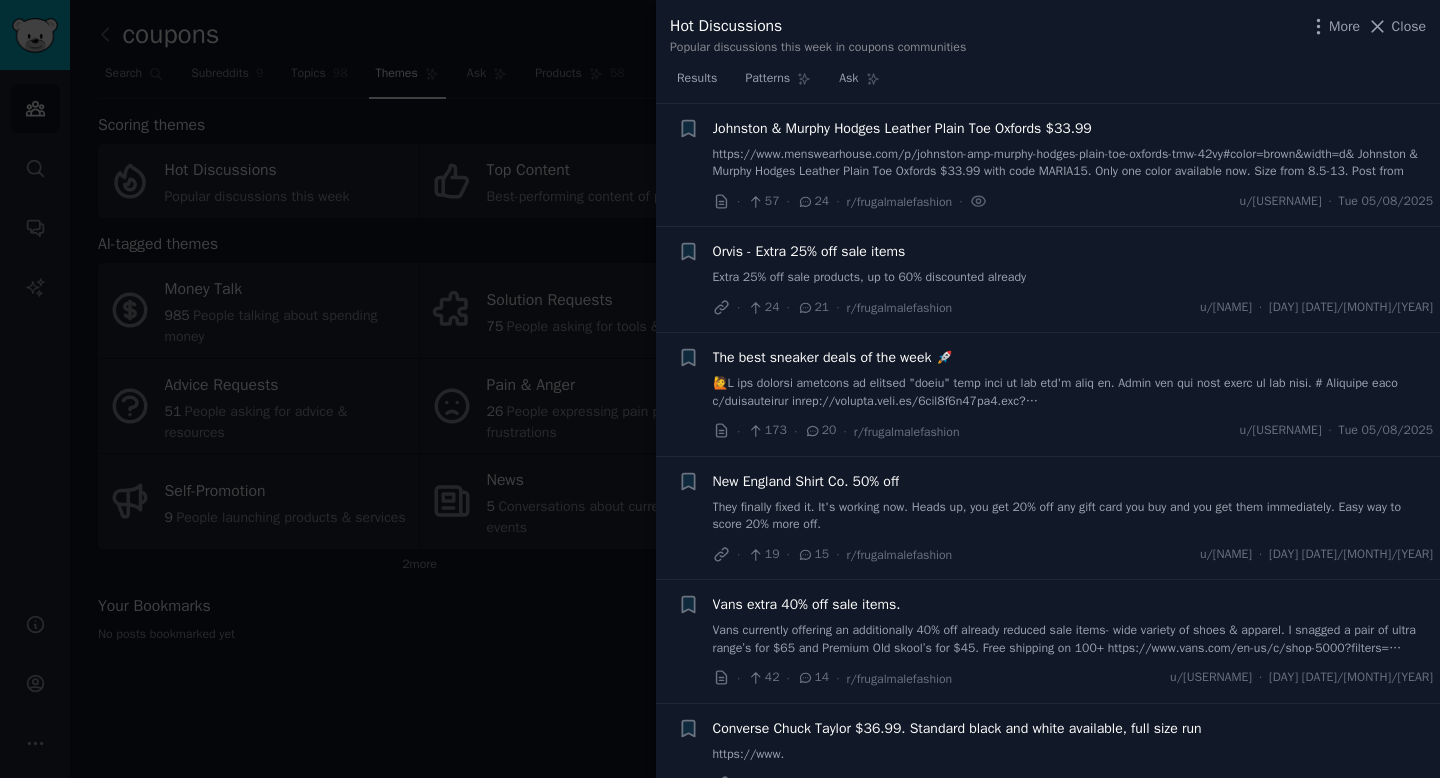 click on "Johnston & Murphy Hodges Leather Plain Toe Oxfords $33.99" at bounding box center (902, 128) 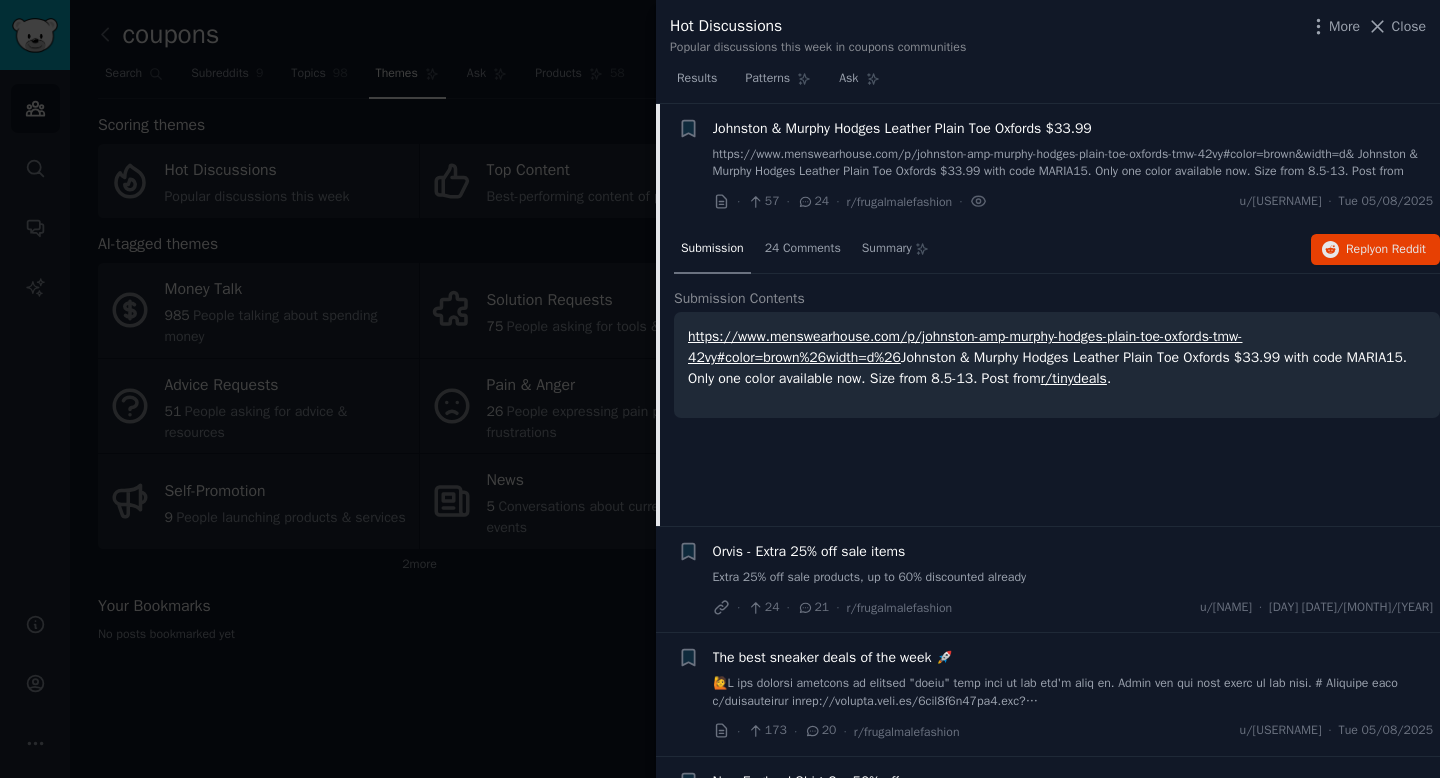 click on "Submission 24 Comments Summary Reply  on Reddit" 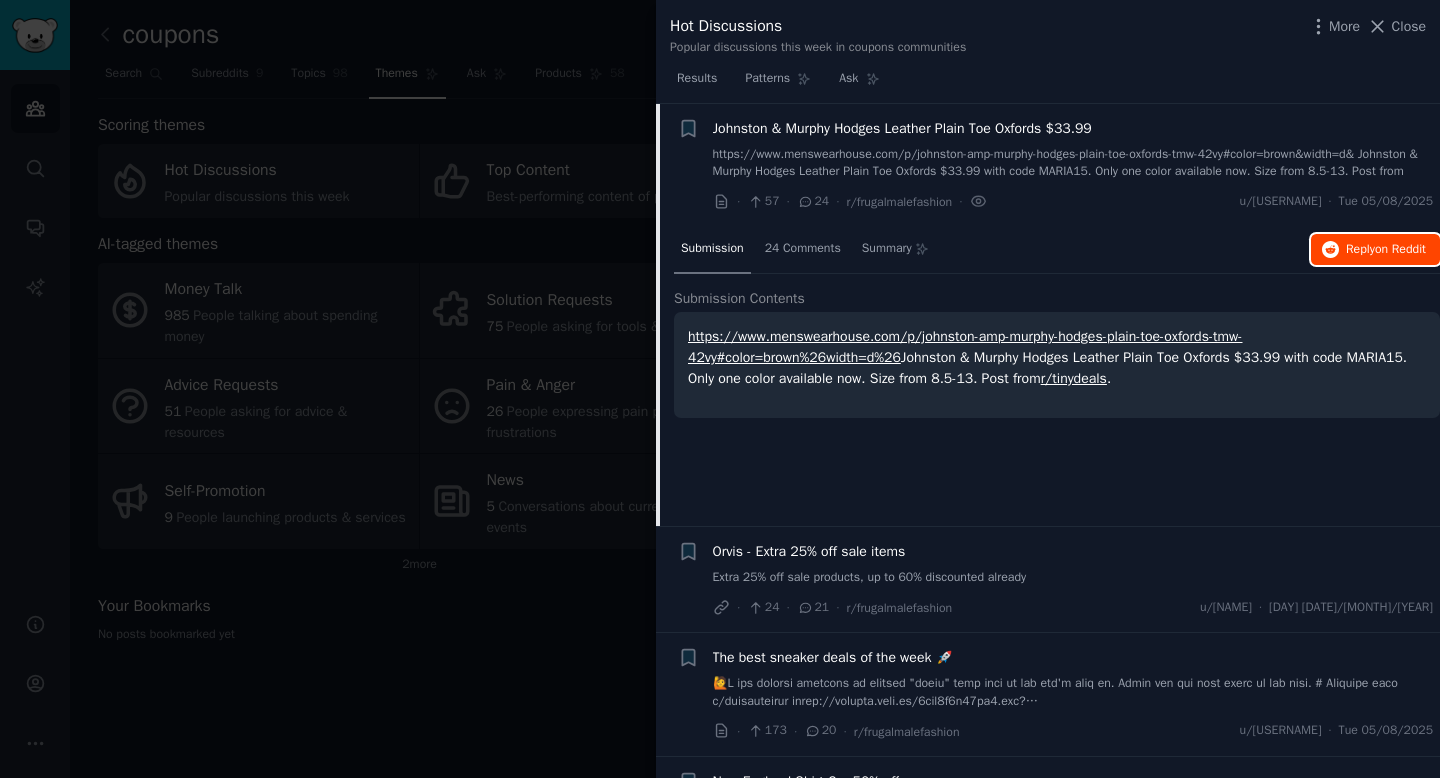 click on "Reply  on Reddit" at bounding box center [1375, 250] 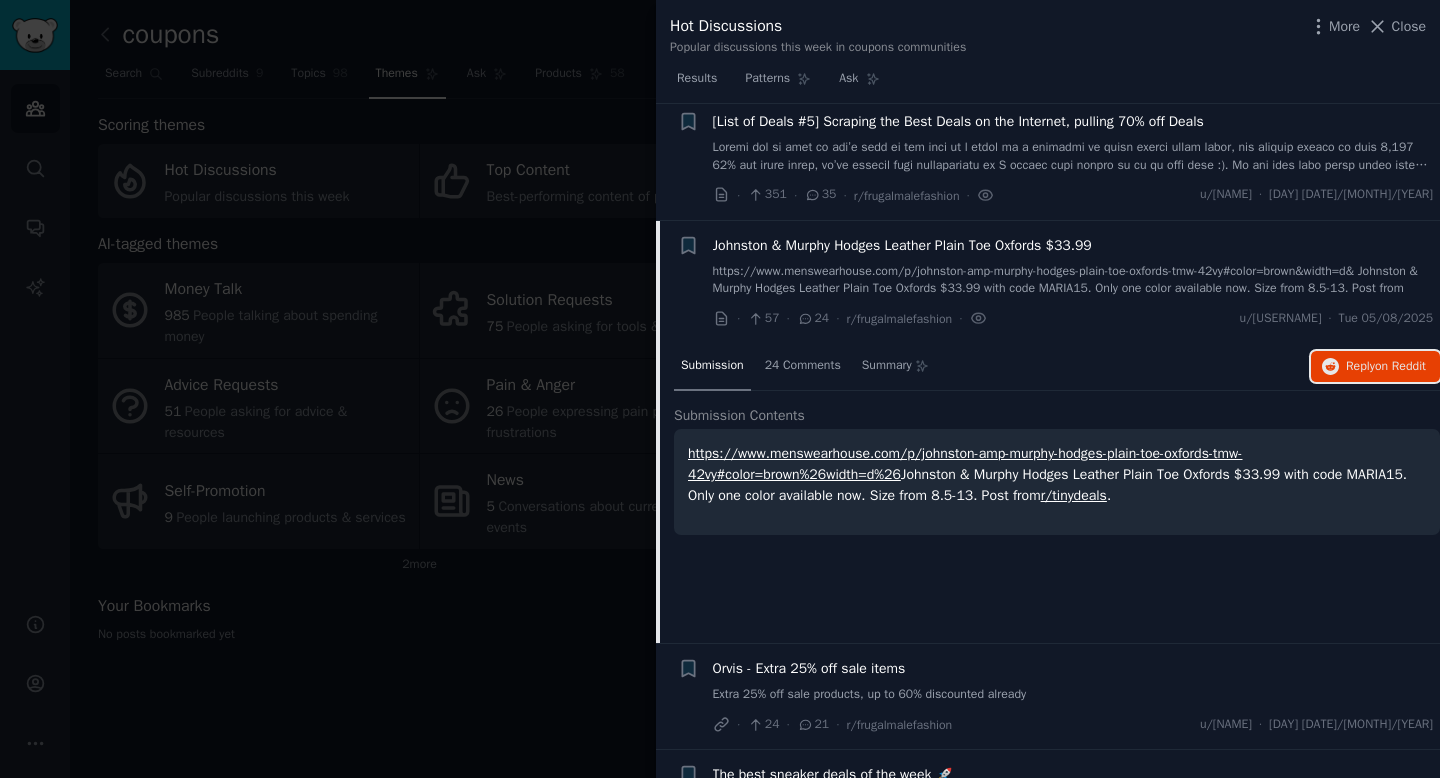 scroll, scrollTop: 0, scrollLeft: 0, axis: both 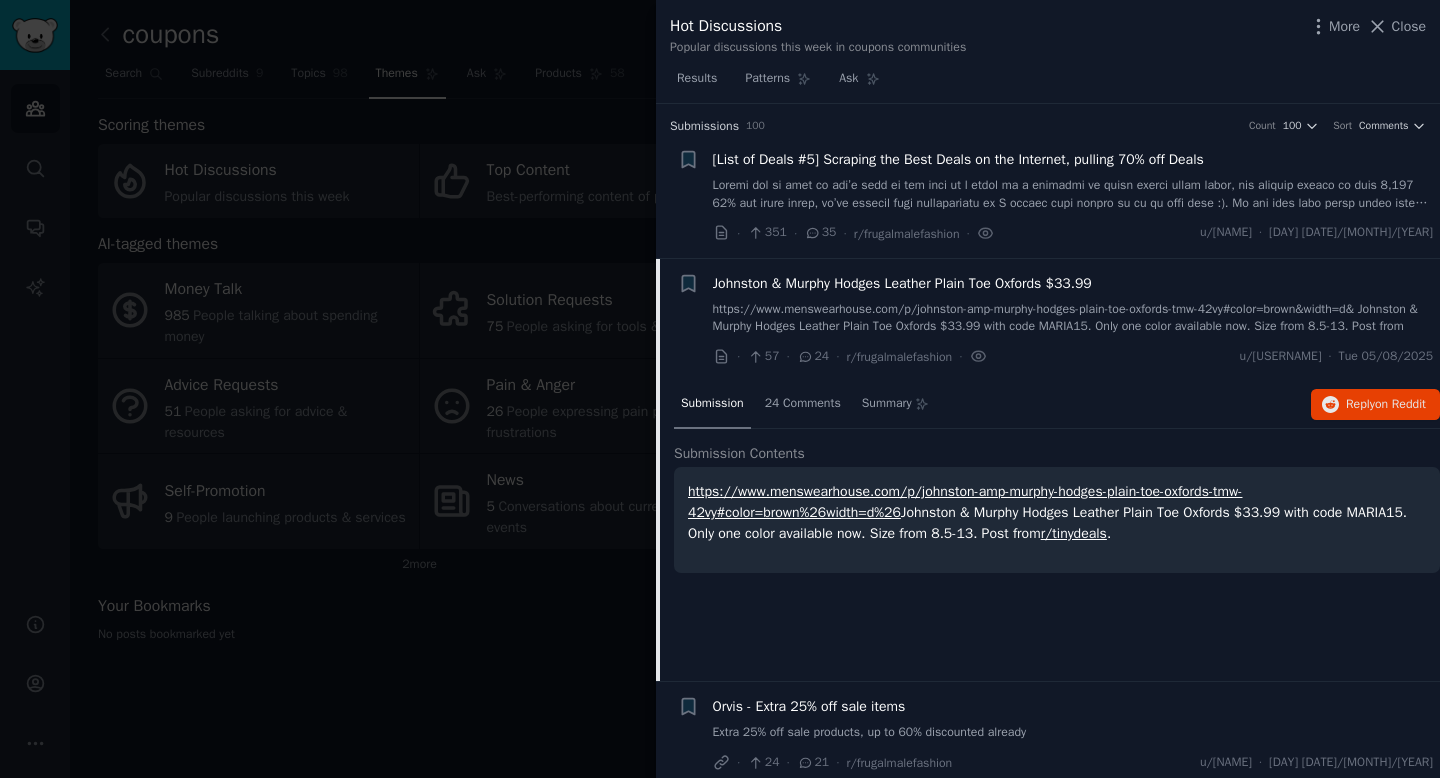 click on "[List of Deals #5] Scraping the Best Deals on the Internet, pulling 70% off Deals" at bounding box center [958, 159] 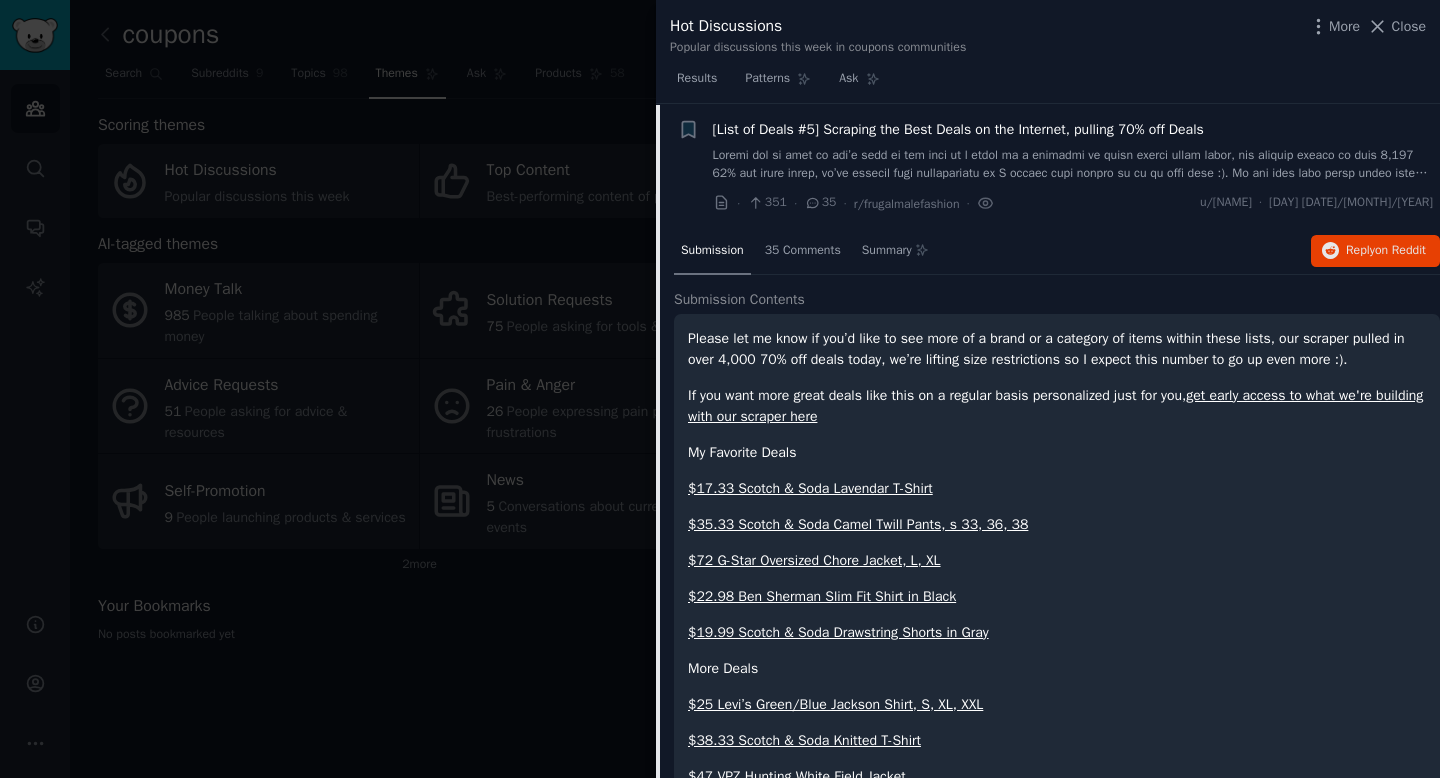 scroll, scrollTop: 31, scrollLeft: 0, axis: vertical 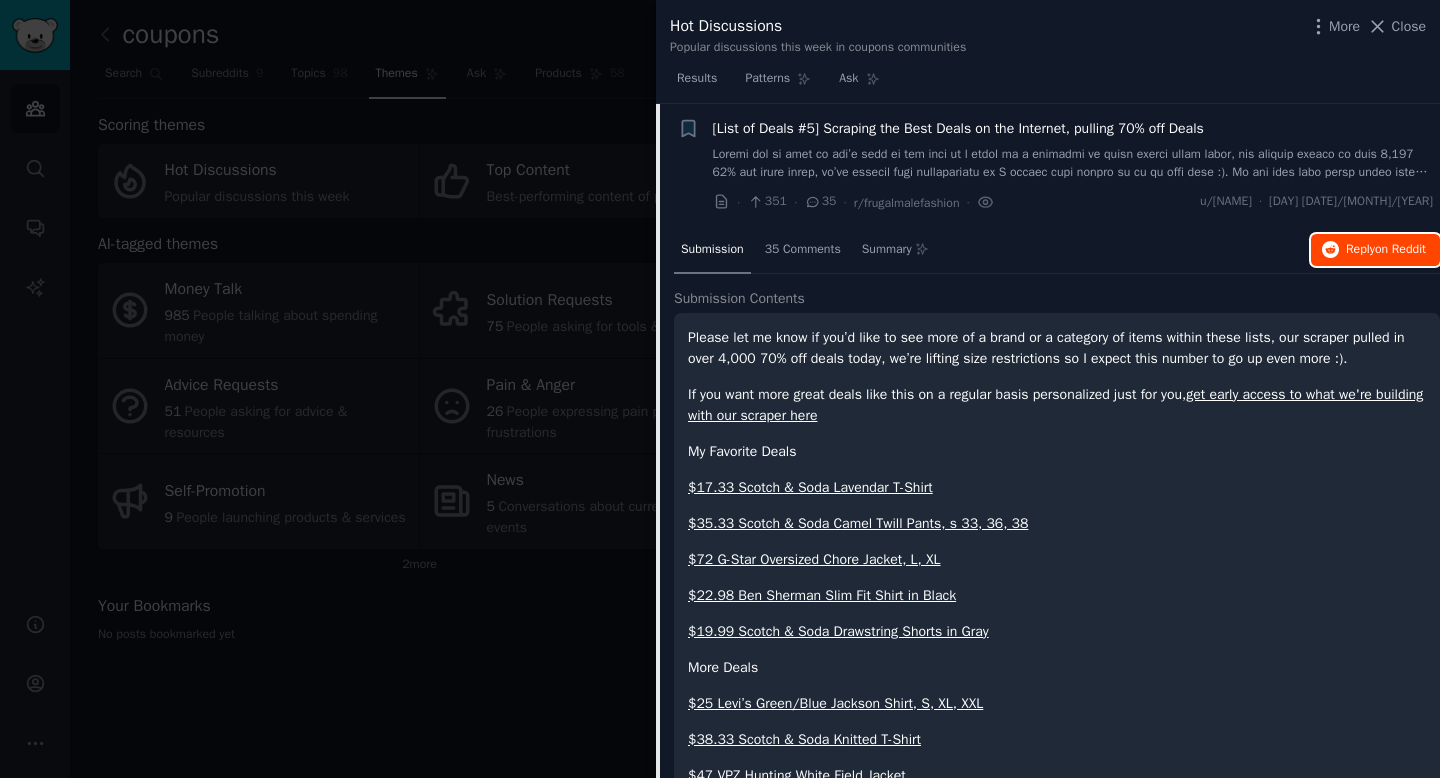 click 